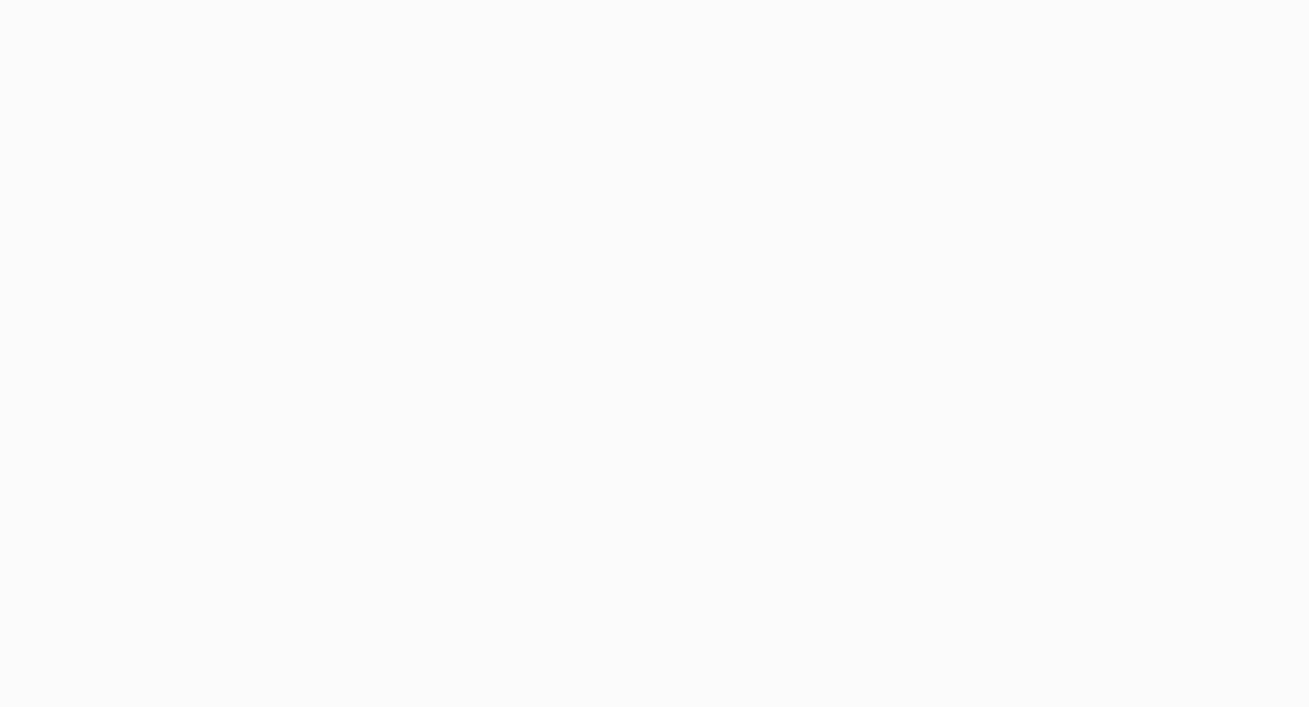 scroll, scrollTop: 0, scrollLeft: 0, axis: both 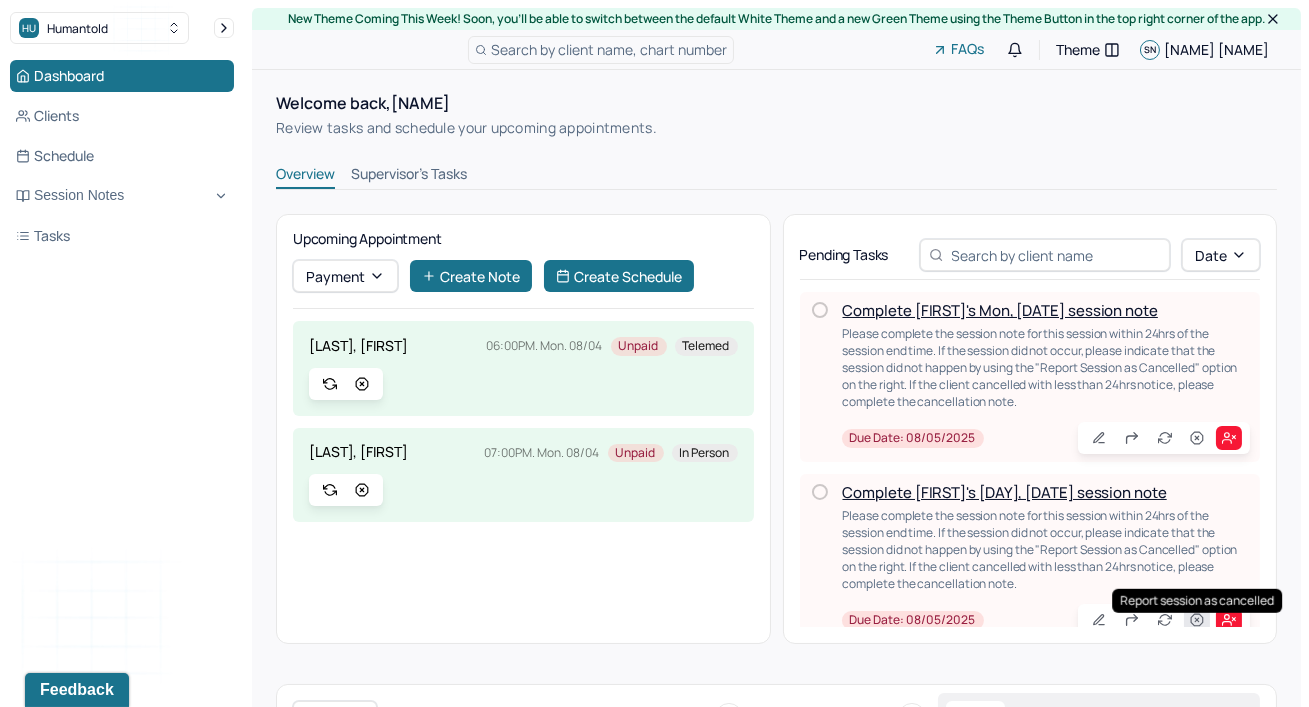 click 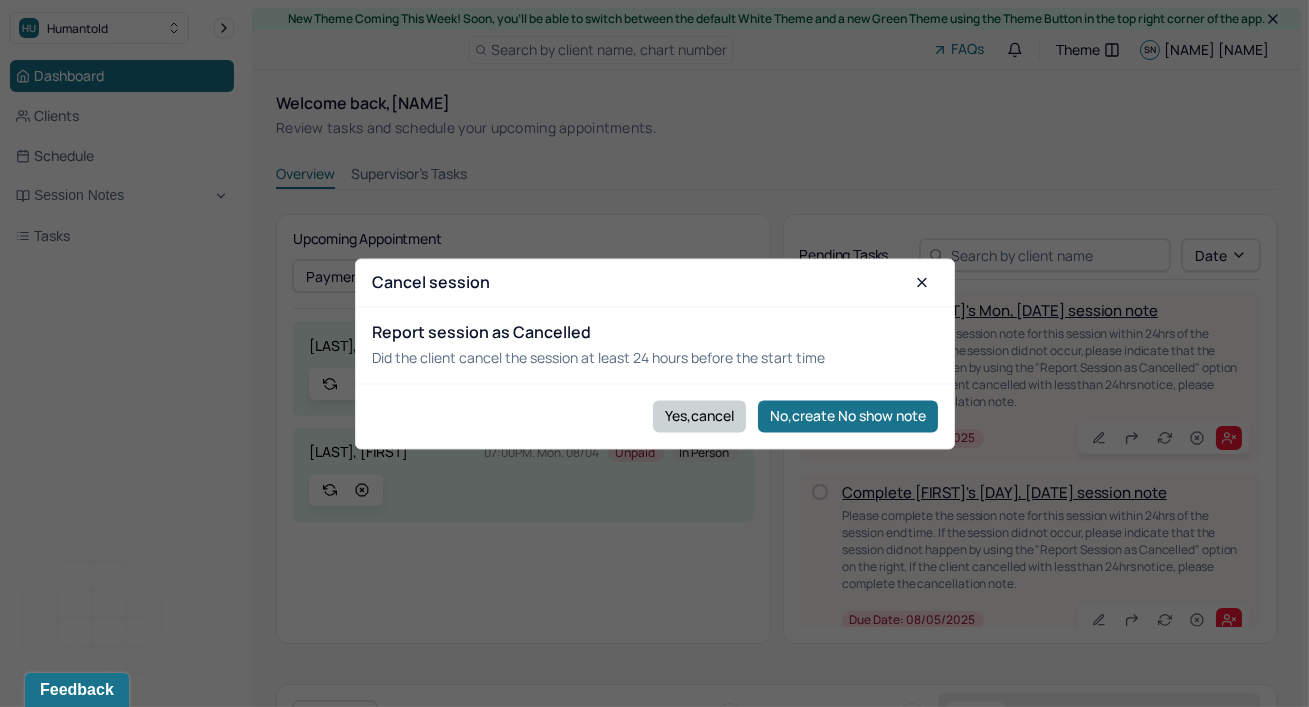 click on "Yes,cancel" at bounding box center [699, 416] 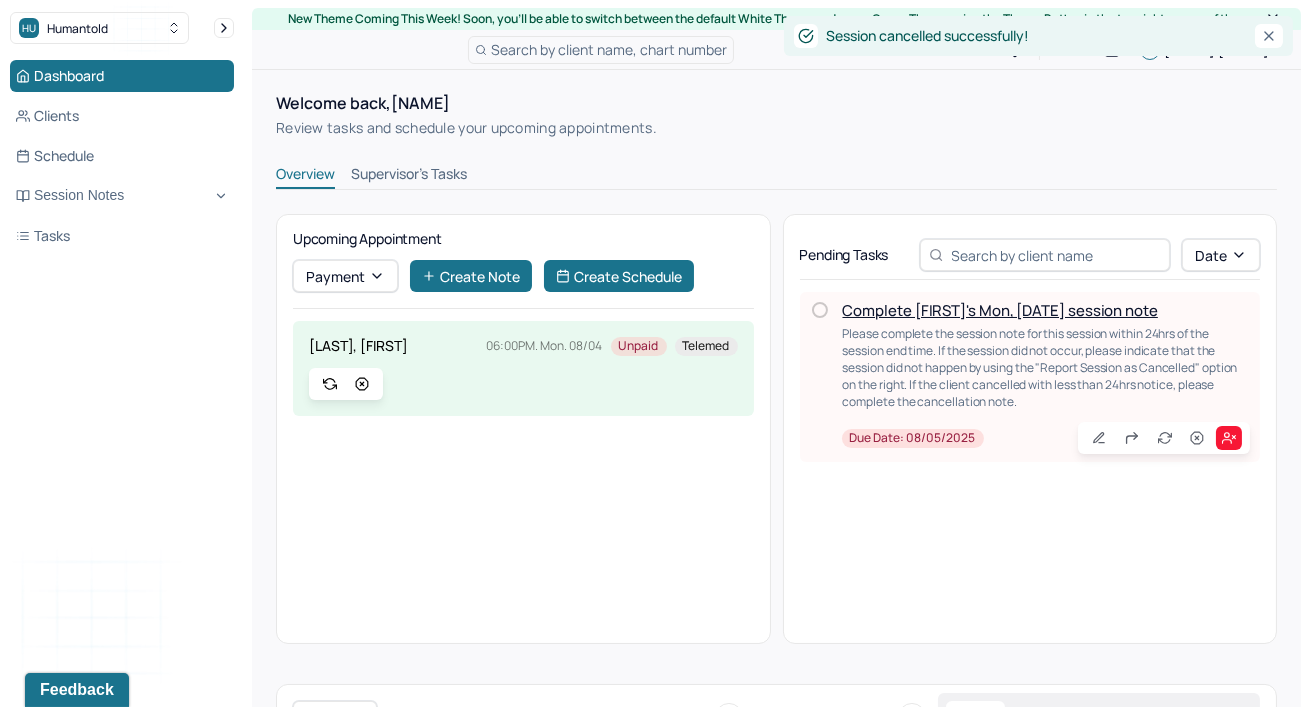 click on "Complete [FIRST]'s Mon, [DATE] session note" at bounding box center [1000, 310] 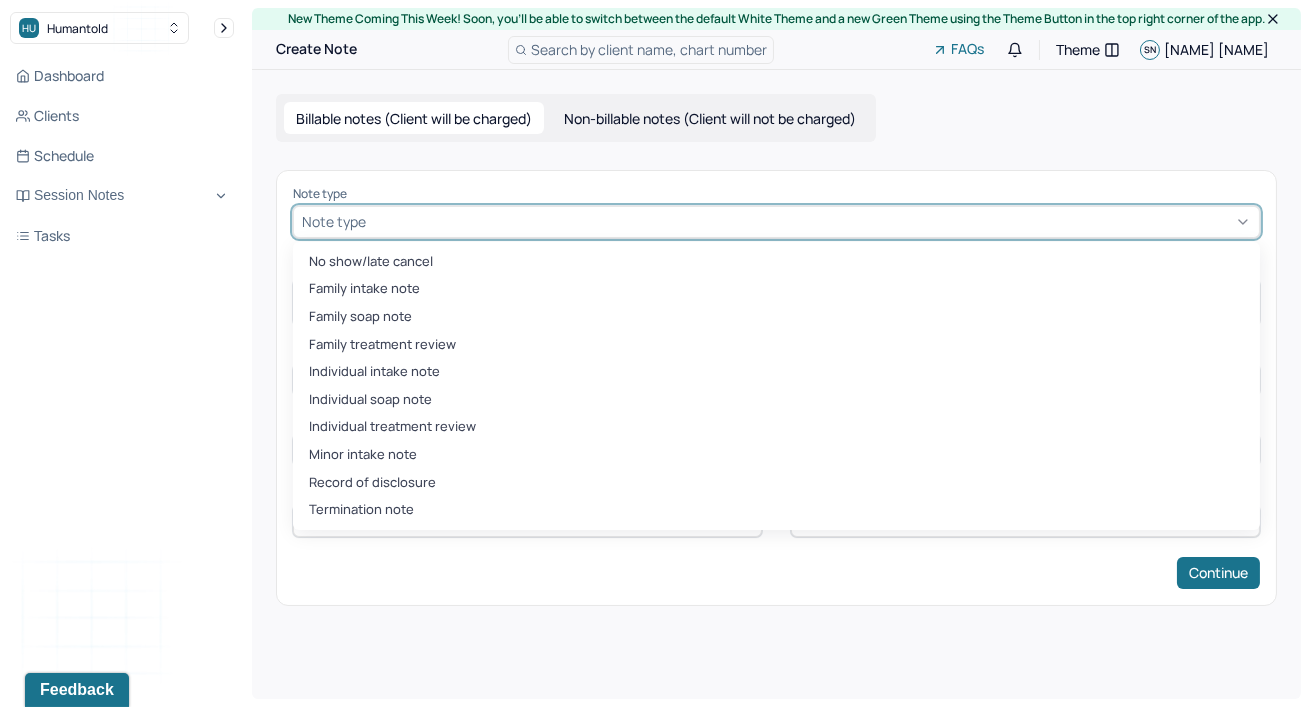 click at bounding box center (810, 221) 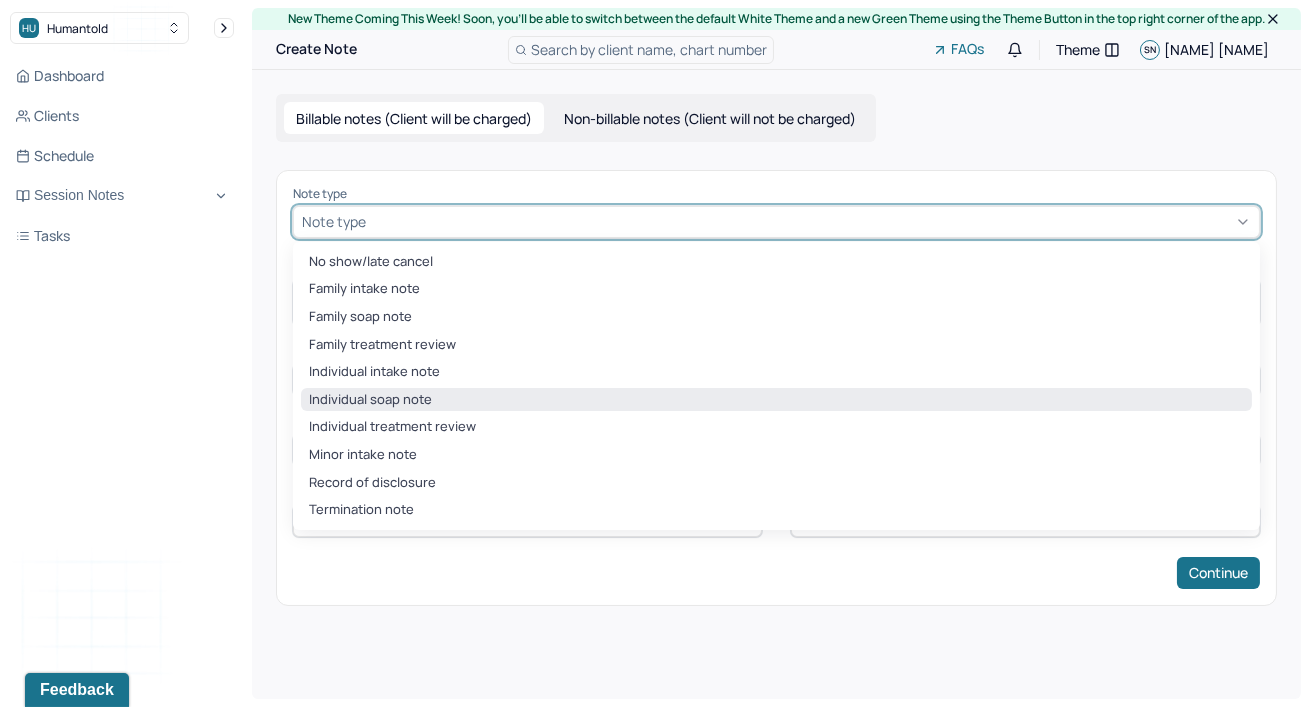 click on "Individual soap note" at bounding box center [776, 400] 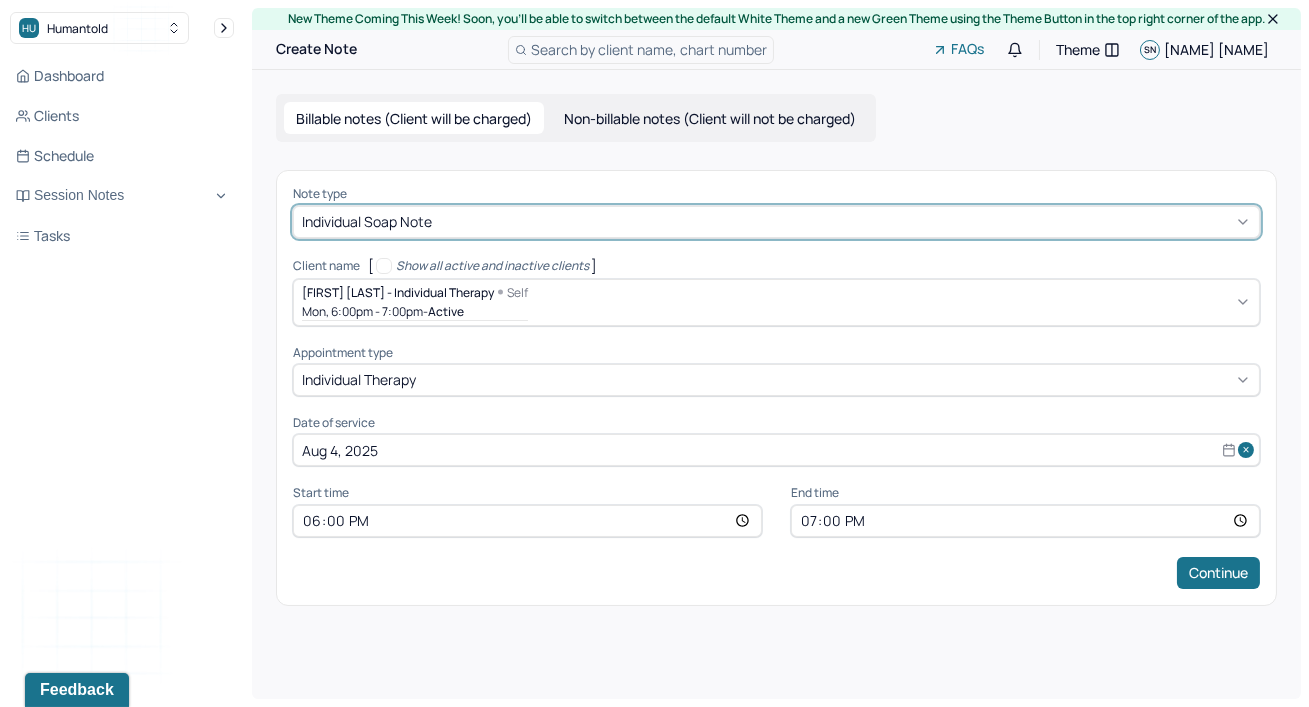click on "19:00" at bounding box center [1025, 521] 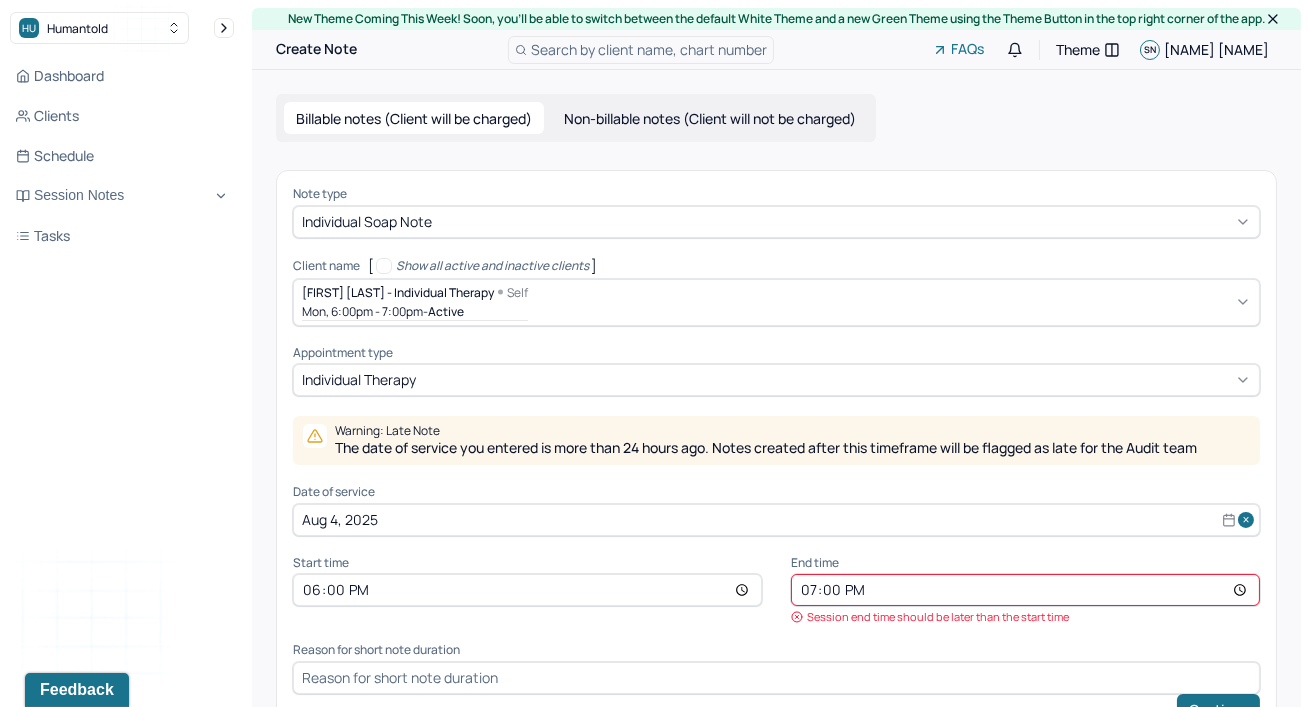 type on "18:55" 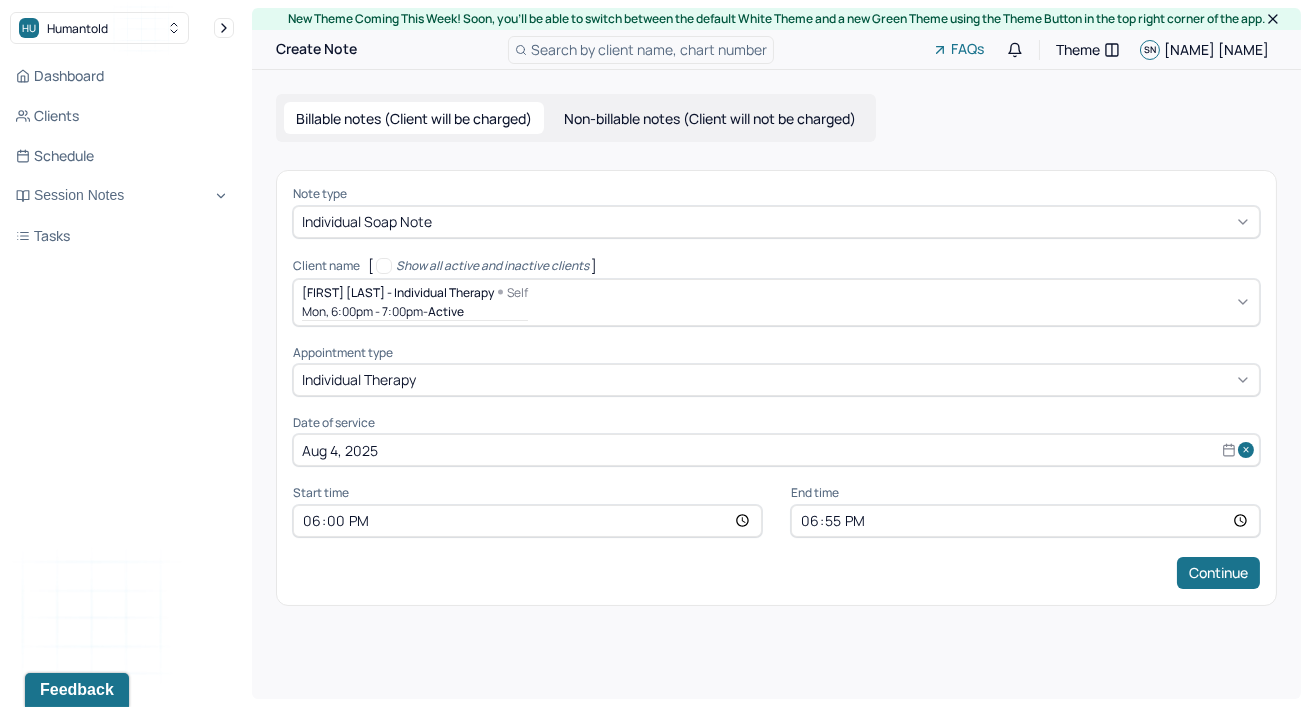 click on "Note type Individual soap note Client name [ Show all active and inactive clients ] [FIRST] [LAST] - Individual therapy [DAY], [TIME]  -  active Supervisee name [NAME] Appointment type individual therapy Date of service [DATE] Start time [TIME] End time [TIME] Continue" at bounding box center (776, 387) 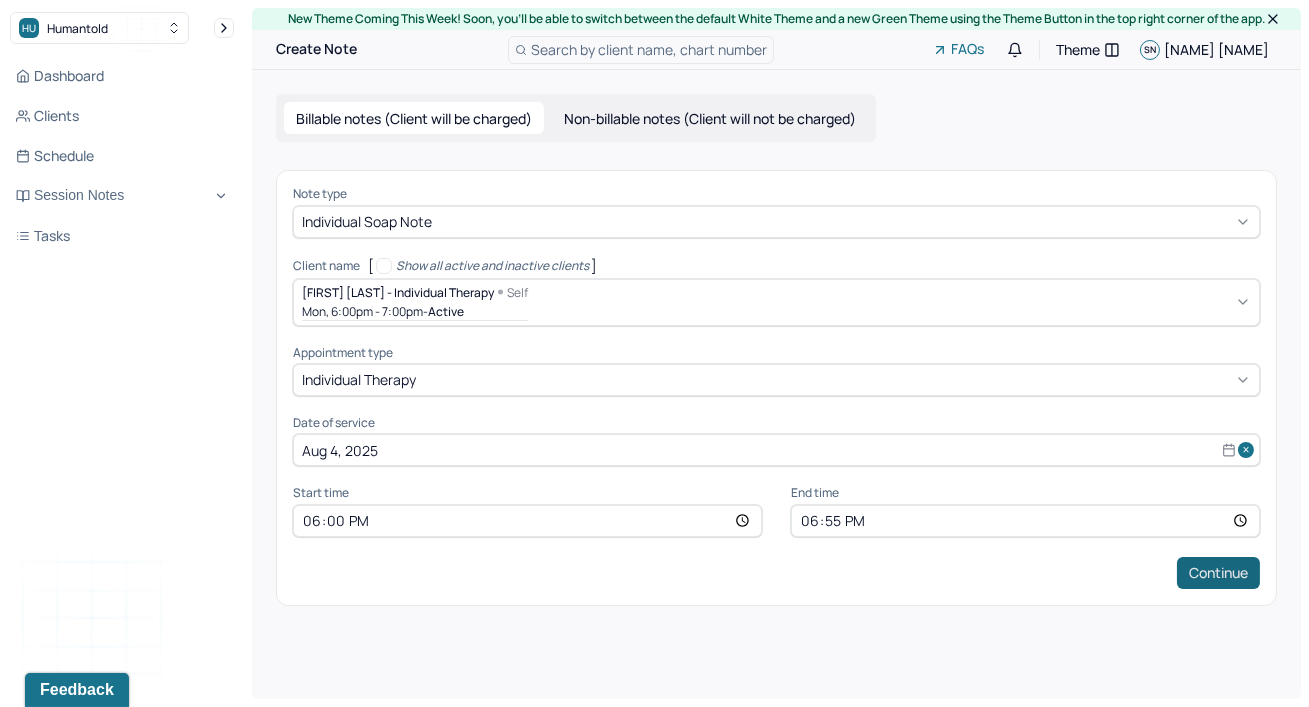 click on "Continue" at bounding box center [1218, 573] 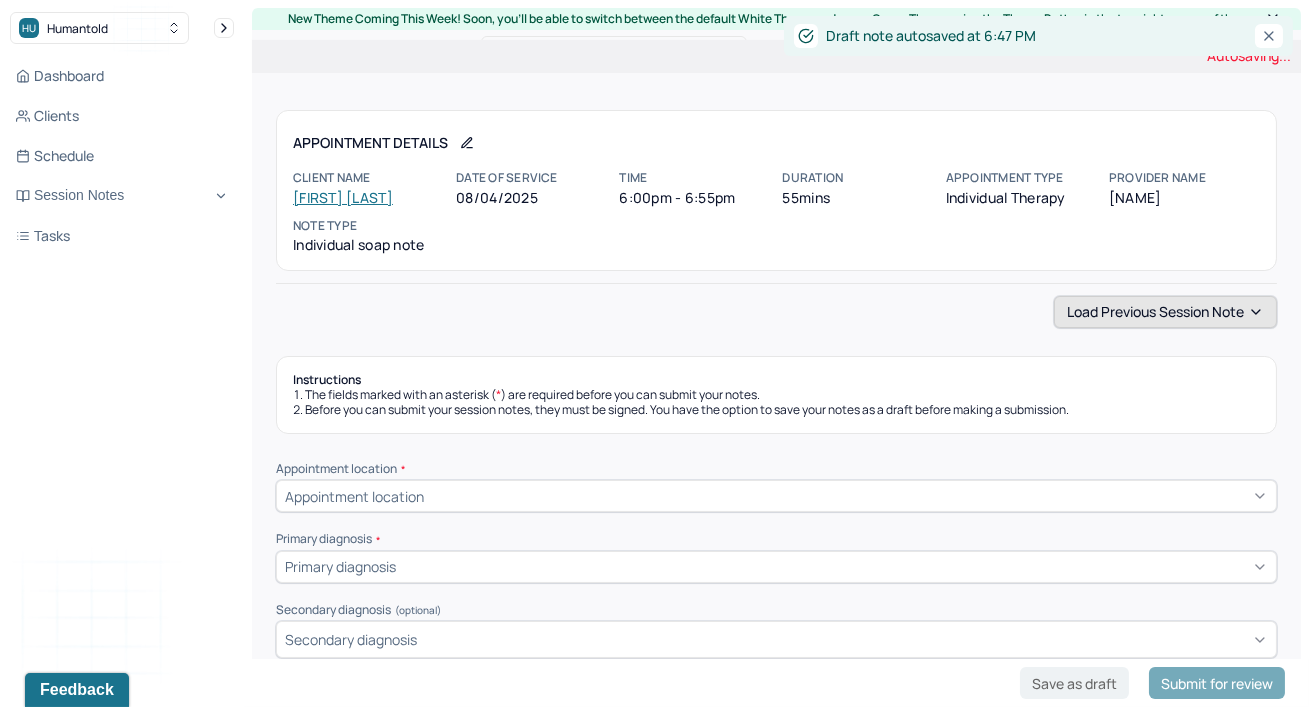 click on "Load previous session note" at bounding box center (1165, 312) 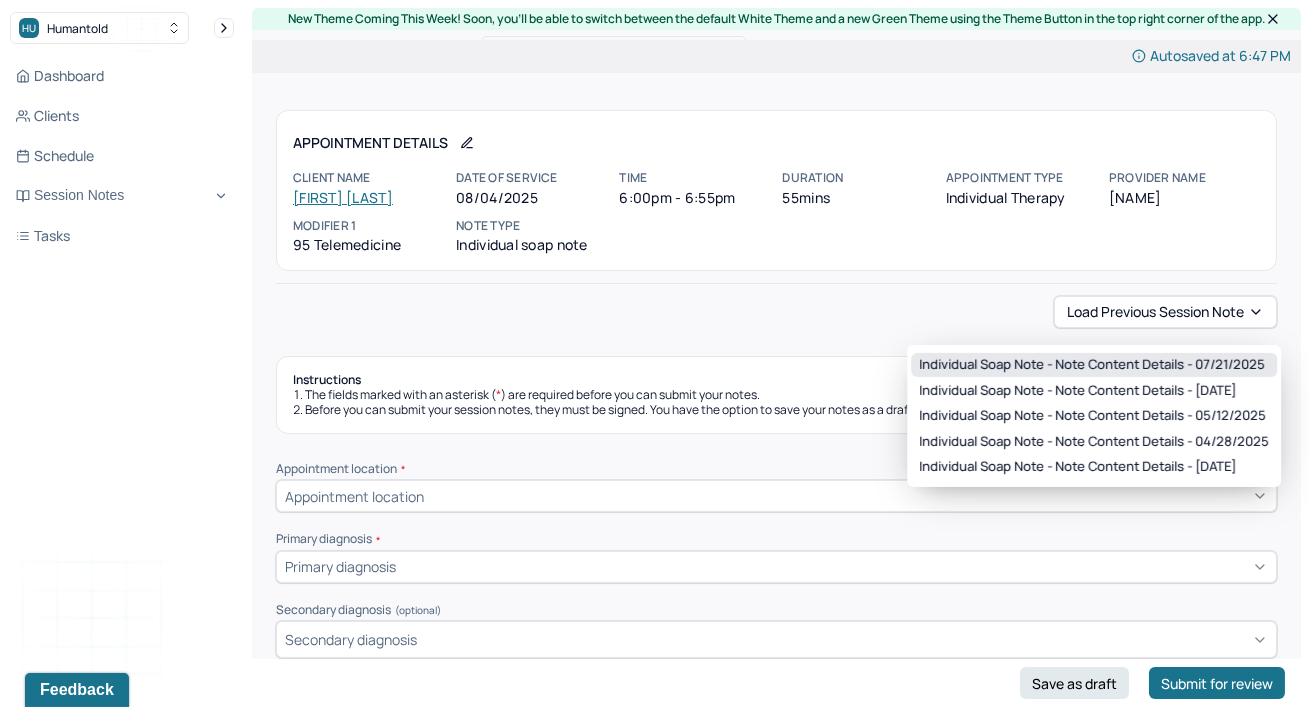 click on "Individual soap note   - Note content Details -   07/21/2025" at bounding box center (1092, 365) 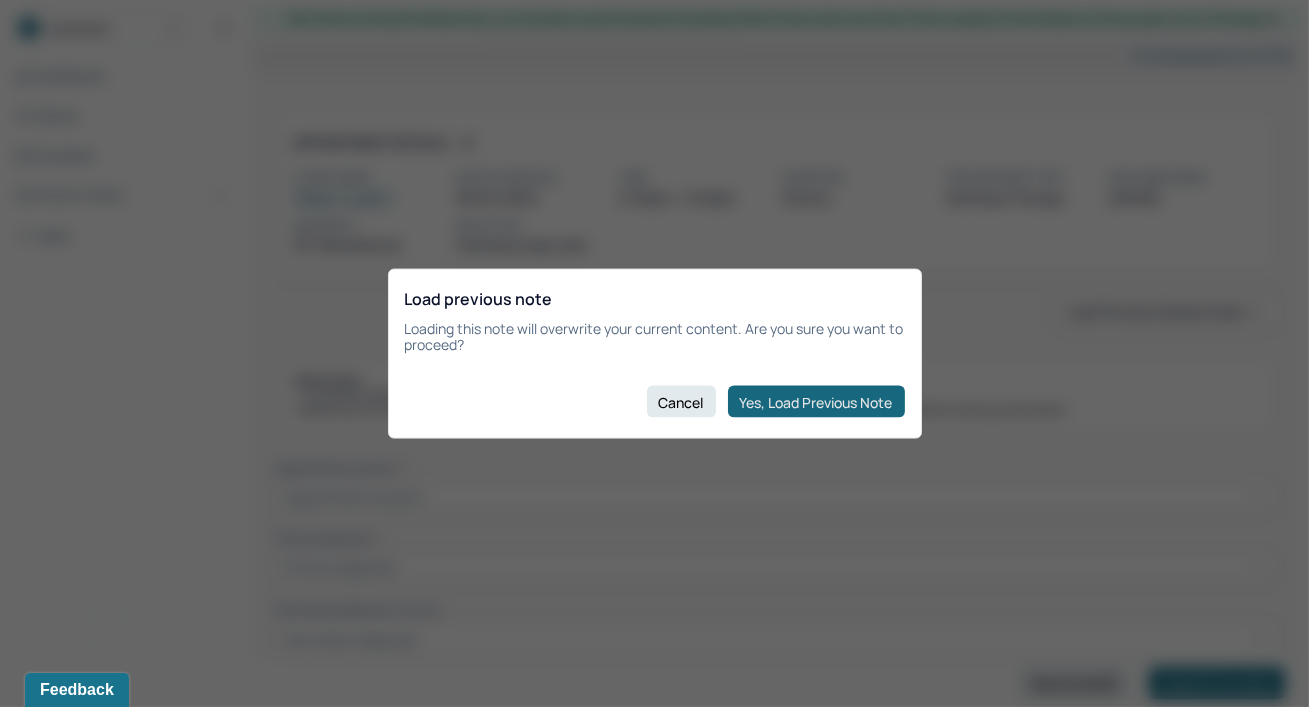 click on "Yes, Load Previous Note" at bounding box center [816, 402] 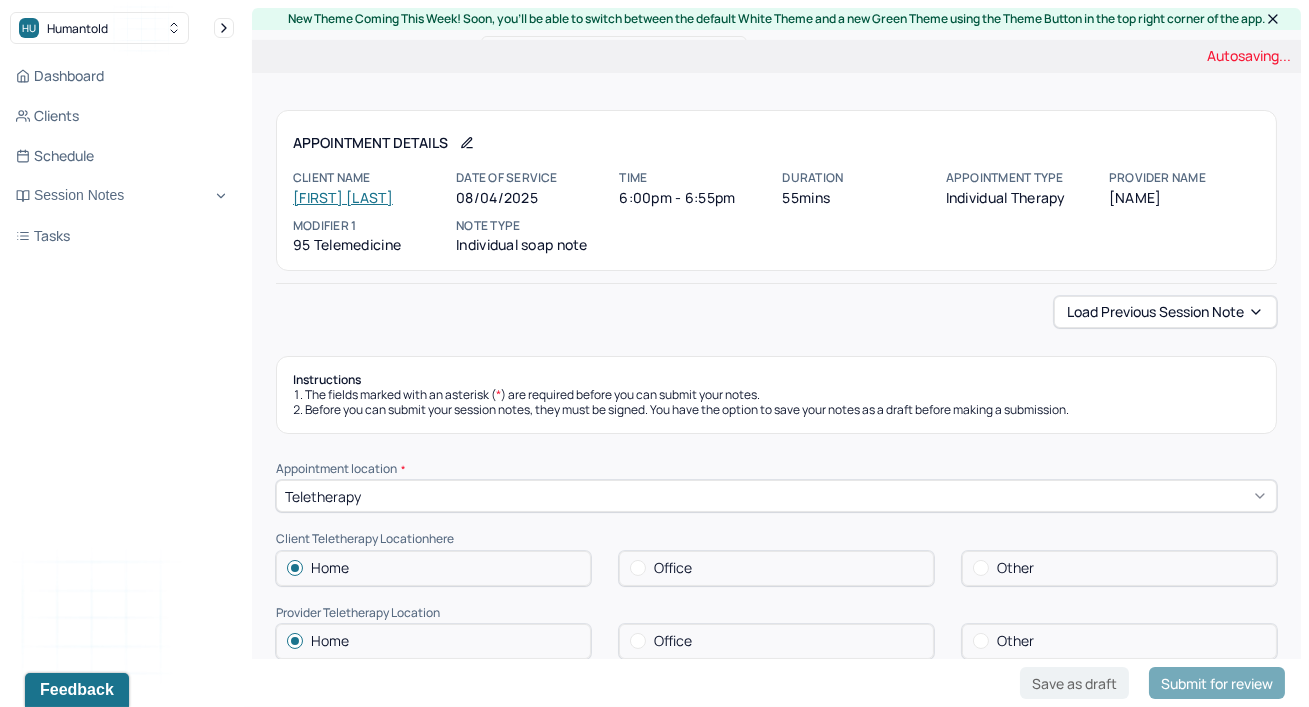 click on "Load previous session note Instructions The fields marked with an asterisk ( * ) are required before you can submit your notes. Before you can submit your session notes, they must be signed. You have the option to save your notes as a draft before making a submission. Appointment location * Teletherapy Client Teletherapy Location here Home Office Other Provider Teletherapy Location Home Office Other Consent was received for the teletherapy session The teletherapy session was conducted via video Primary diagnosis * F41.1 GENERALIZED ANXIETY DISORDER Secondary diagnosis (optional) Secondary diagnosis Tertiary diagnosis (optional) Tertiary diagnosis Emotional / Behavioural symptoms demonstrated * The client presented with feelings of frustrations. Causing * Maladaptive Functioning Intention for Session * Facilitate coping mechanisms Session Note Subjective Objective How did they present themselves? Was there nervous talking or lack of eye contact? Assessment Therapy Intervention Techniques Trauma-focused CBT * *" at bounding box center [776, 1919] 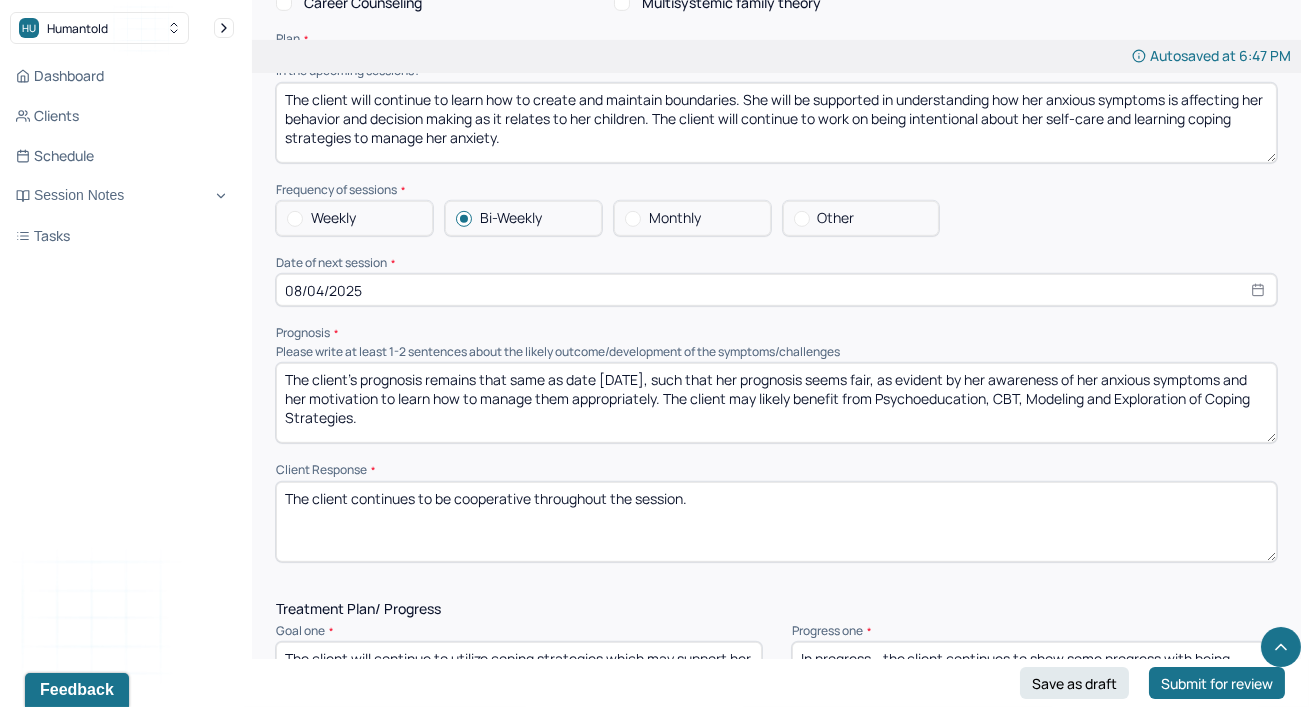 scroll, scrollTop: 2145, scrollLeft: 0, axis: vertical 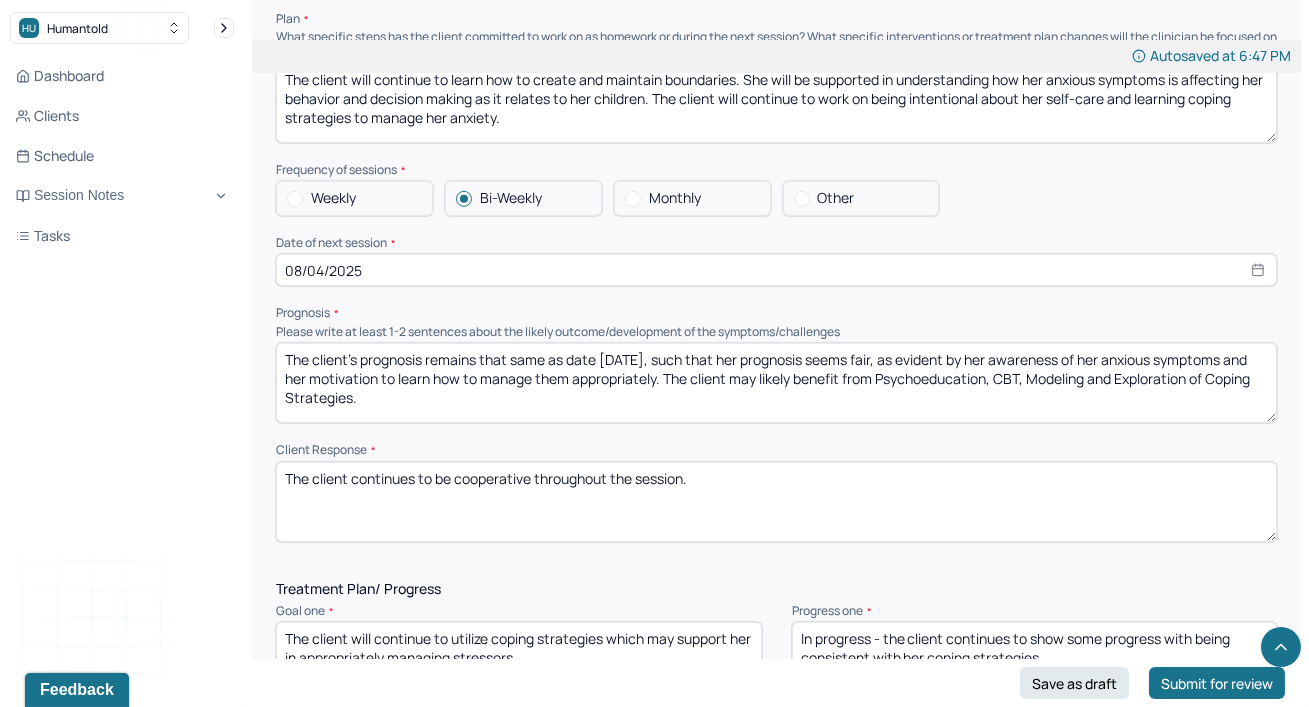 click on "08/04/2025" at bounding box center (776, 270) 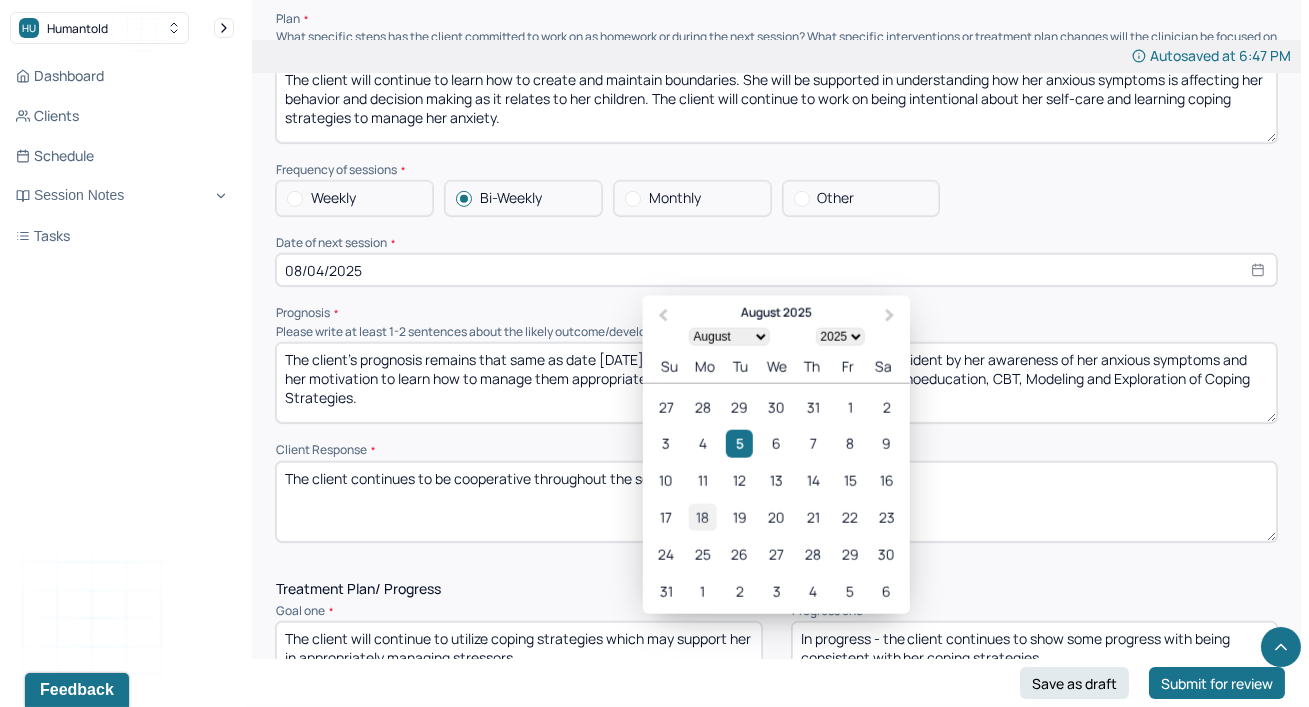 click on "18" at bounding box center [702, 517] 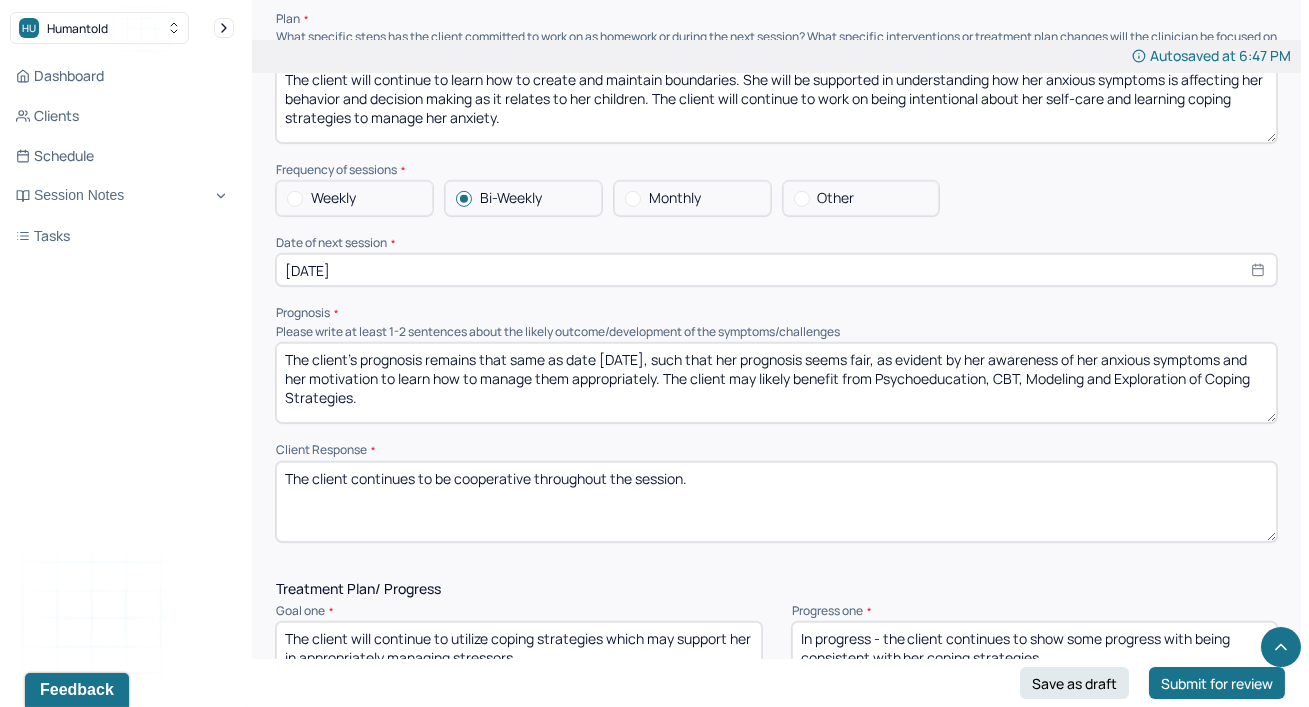 click on "The client's prognosis remains that same as date [DATE], such that her prognosis seems fair, as evident by her awareness of her anxious symptoms and her motivation to learn how to manage them appropriately. The client may likely benefit from Psychoeducation, CBT, Modeling and Exploration of Coping Strategies." at bounding box center (776, 383) 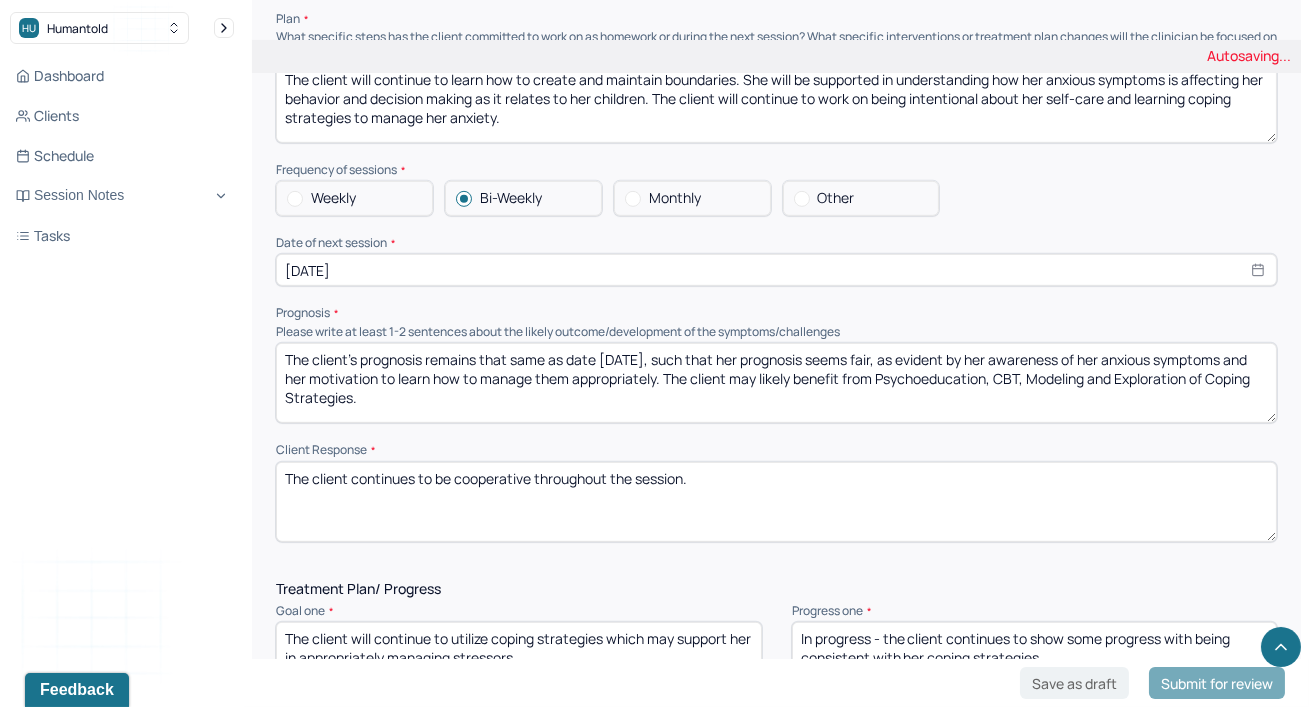 type on "The client's prognosis remains that same as date [DATE], such that her prognosis seems fair, as evident by her awareness of her anxious symptoms and her motivation to learn how to manage them appropriately. The client may likely benefit from Psychoeducation, CBT, Modeling and Exploration of Coping Strategies." 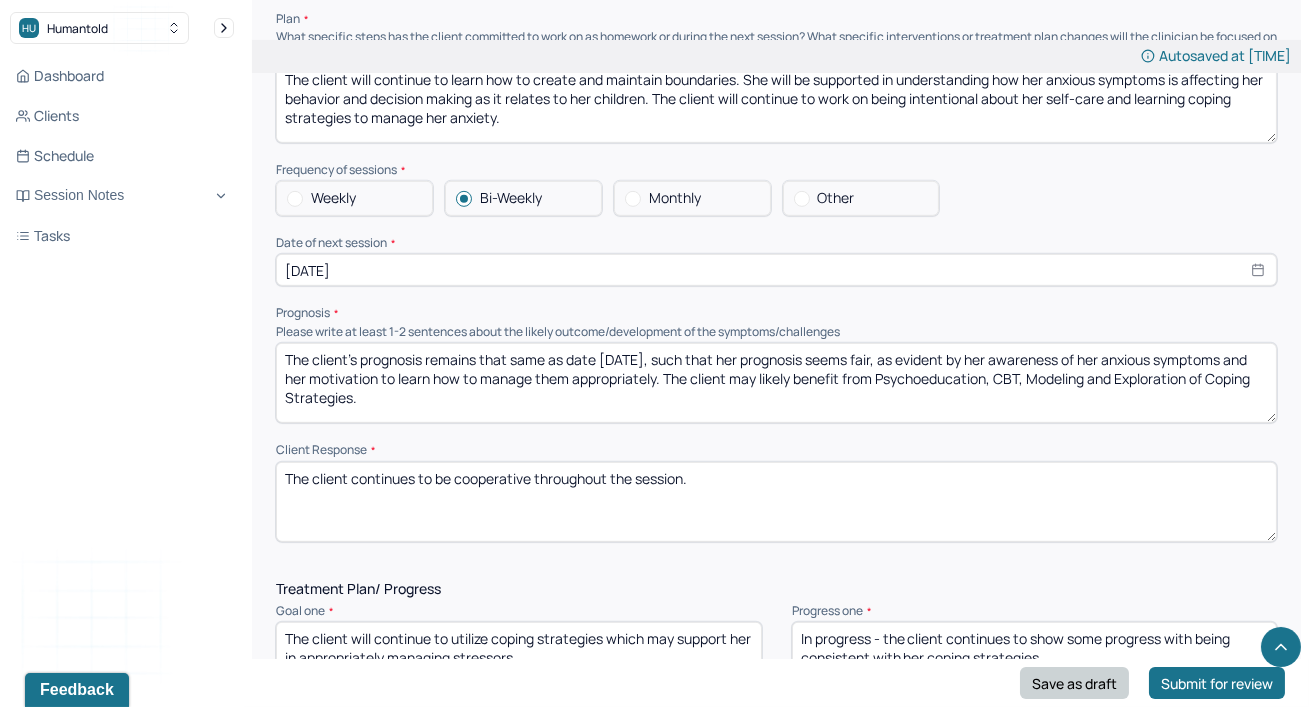 click on "Save as draft" at bounding box center (1074, 683) 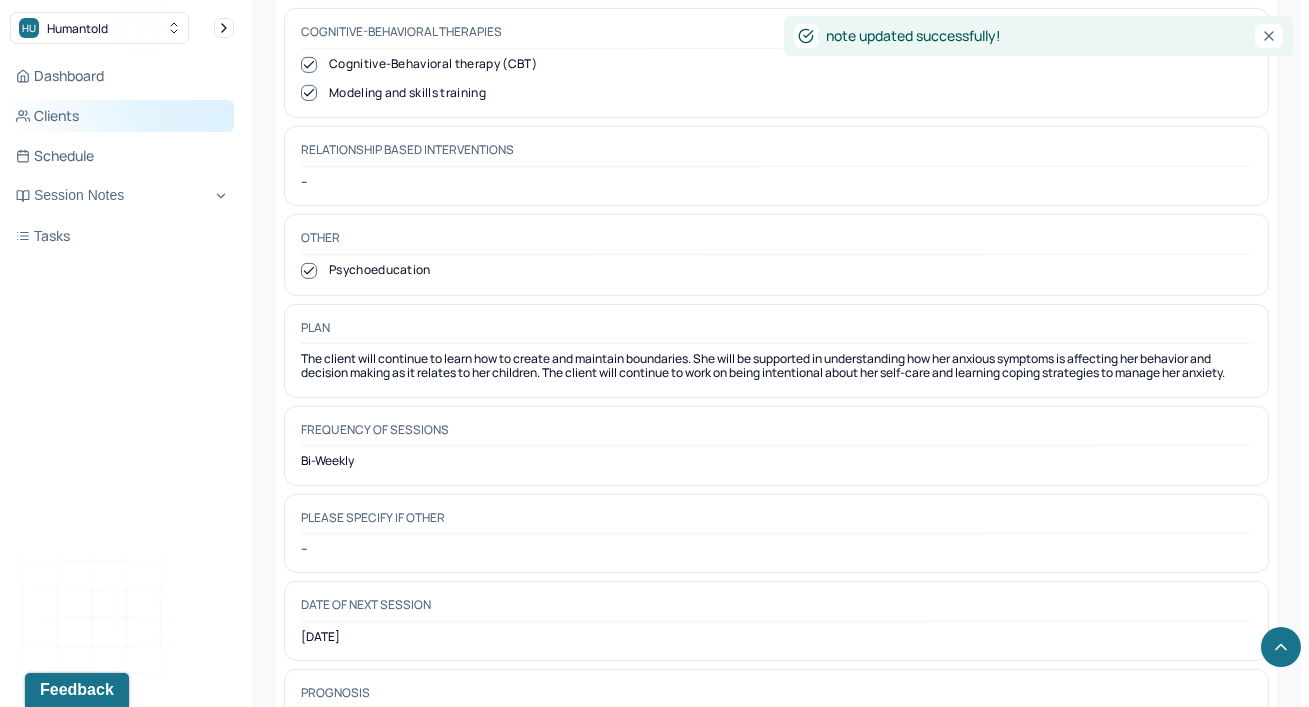 click on "Clients" at bounding box center (122, 116) 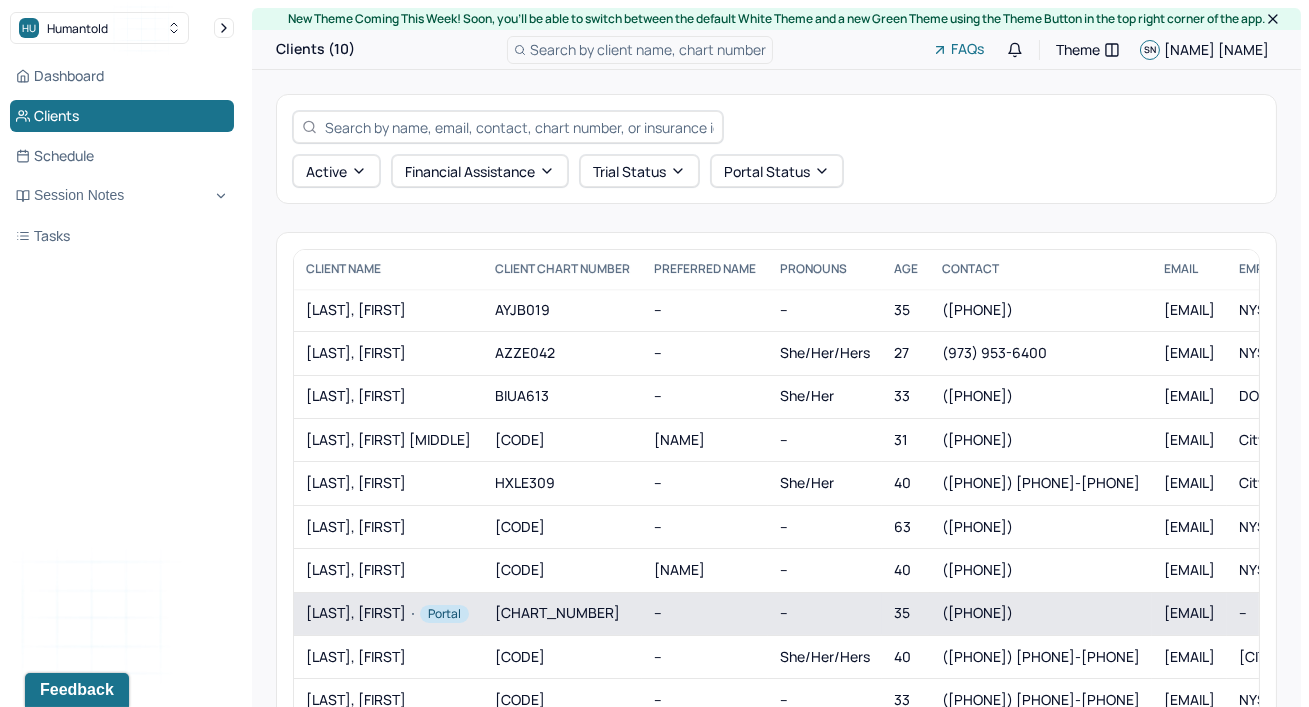 click on "[LAST], [FIRST] Portal" at bounding box center [388, 614] 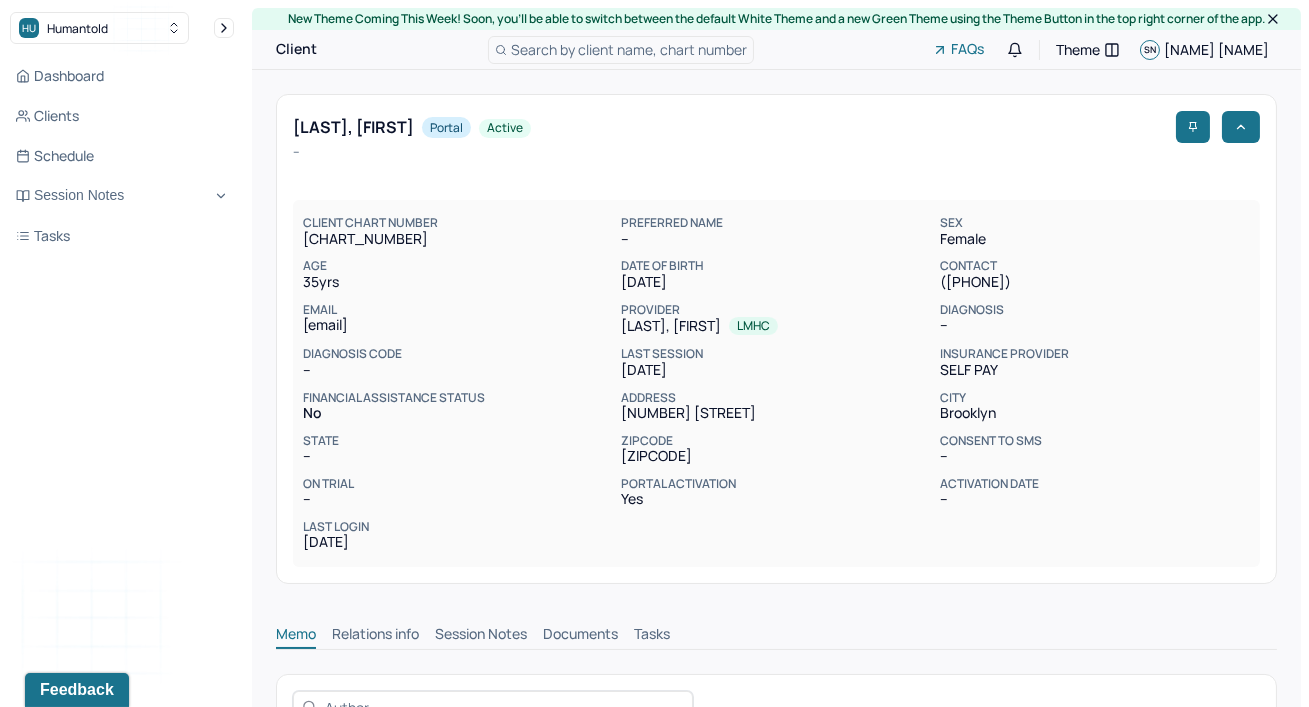 click on "[LAST], [FIRST] Portal active -- CLIENT CHART NUMBER [CHART_NUMBER] PREFERRED NAME -- SEX female AGE [AGE] yrs DATE OF BIRTH [DATE] CONTACT [PHONE] EMAIL [EMAIL] PROVIDER [NAME], [NAME] LMHC DIAGNOSIS -- DIAGNOSIS CODE -- LAST SESSION [DATE] insurance provider Self Pay FINANCIAL ASSISTANCE STATUS no Address [ADDRESS] City [CITY] State -- Zipcode [ZIPCODE] Consent to Sms -- On Trial -- Portal Activation Yes Activation Date -- Last Login [DATE]" at bounding box center [776, 339] 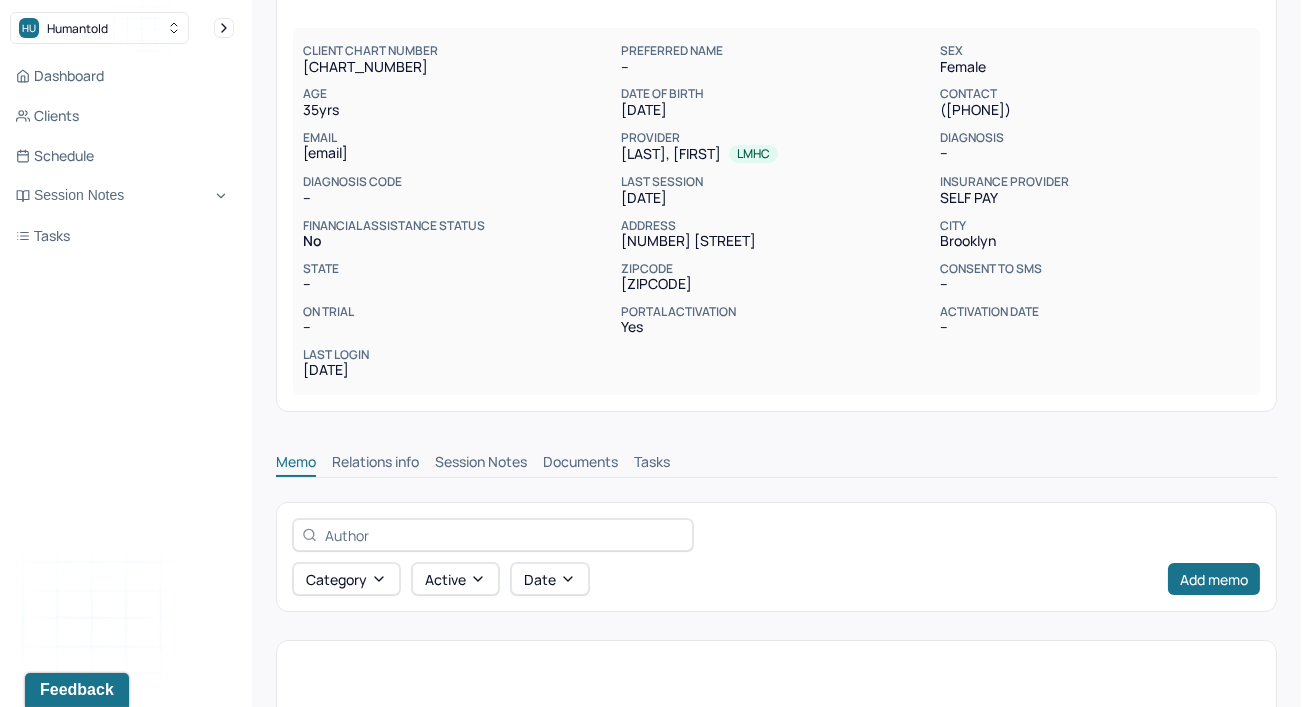 scroll, scrollTop: 181, scrollLeft: 0, axis: vertical 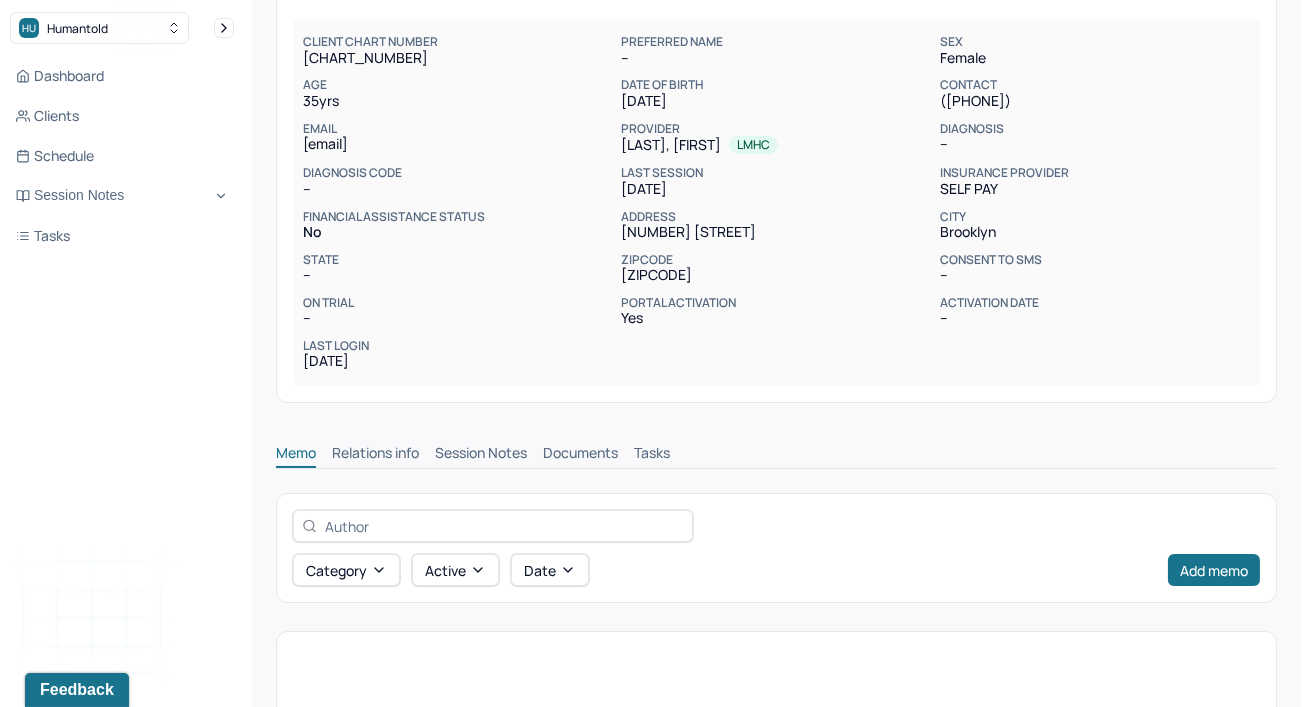 click on "Session Notes" at bounding box center (481, 455) 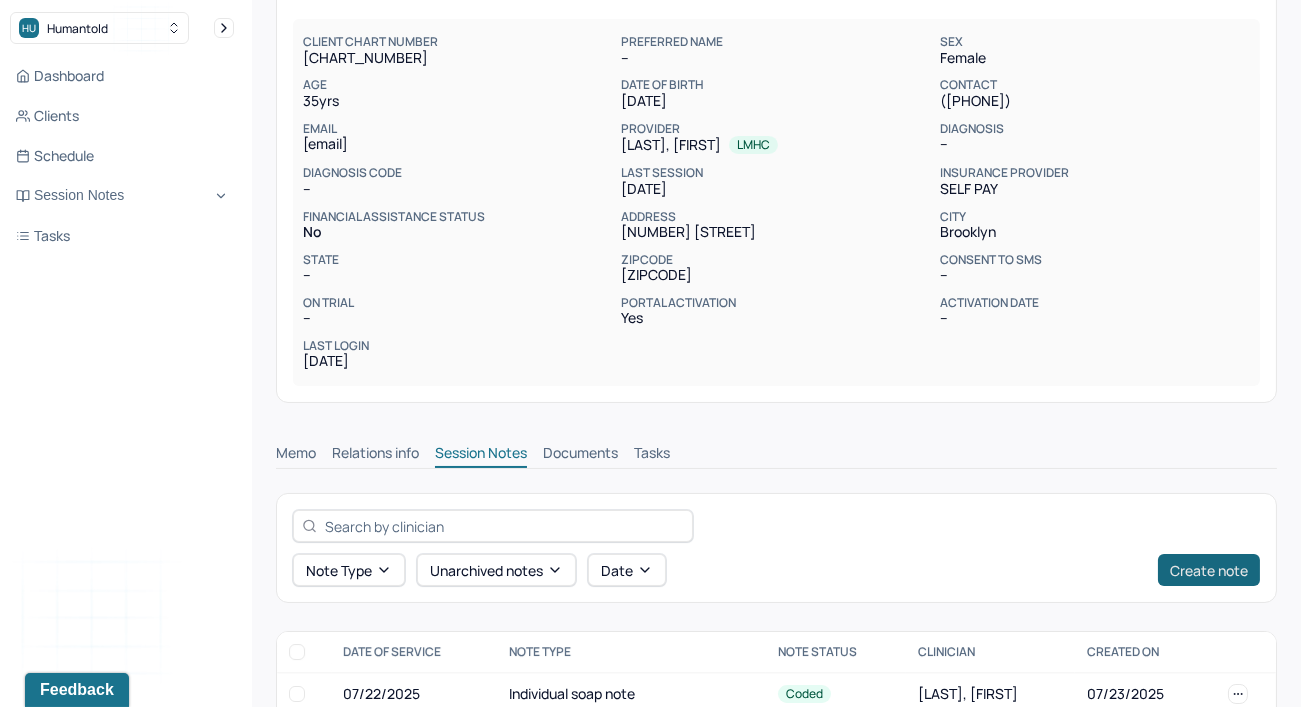 click on "Create note" at bounding box center (1209, 570) 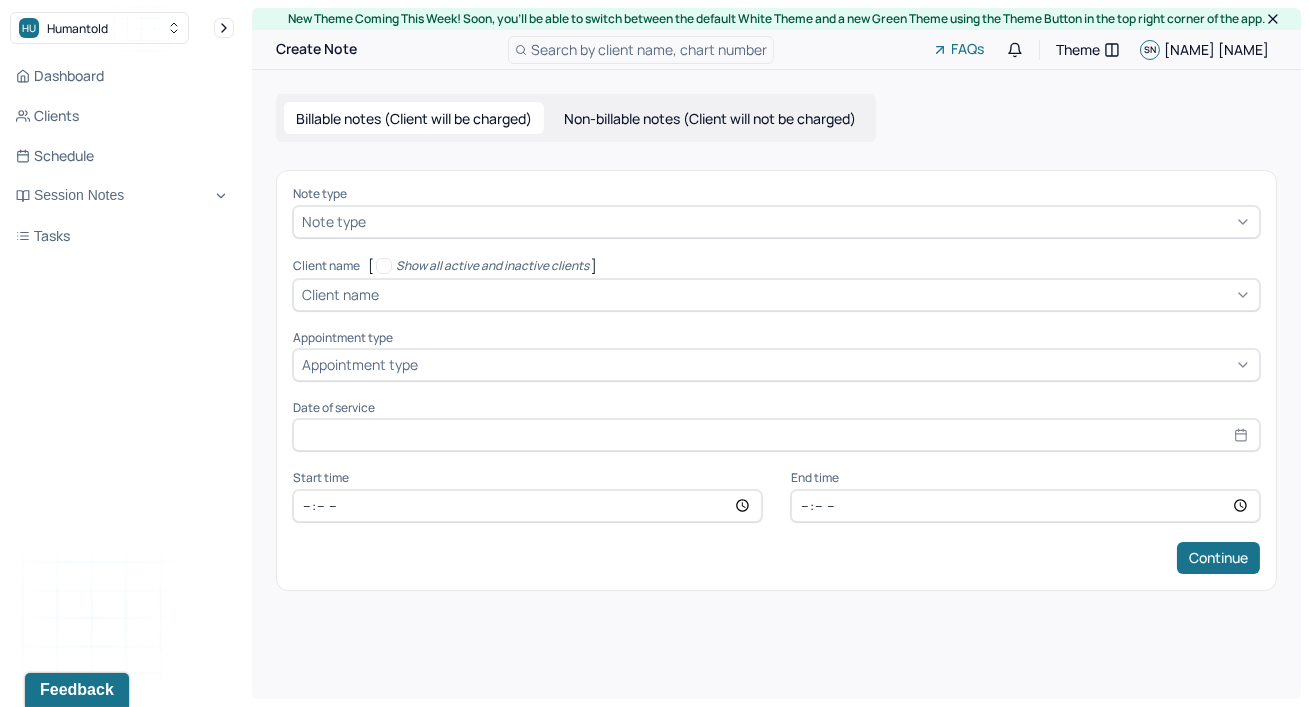 click at bounding box center (810, 221) 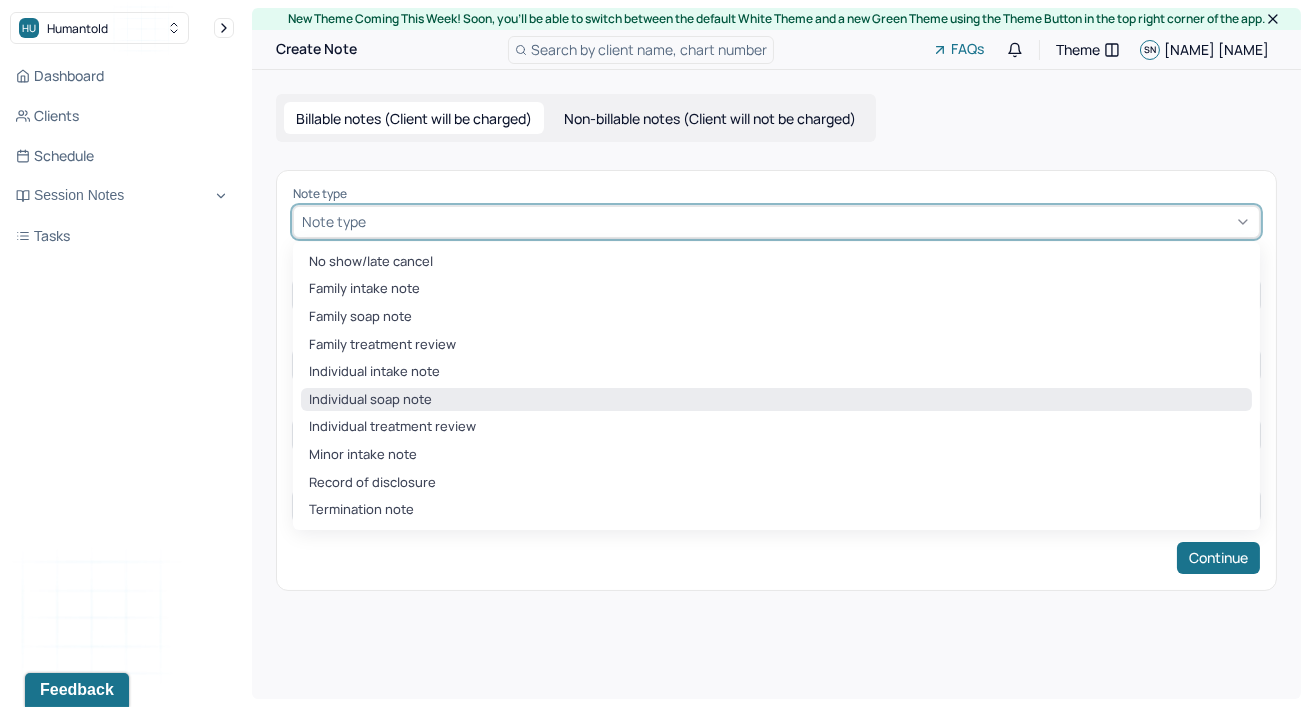 click on "Individual soap note" at bounding box center [776, 400] 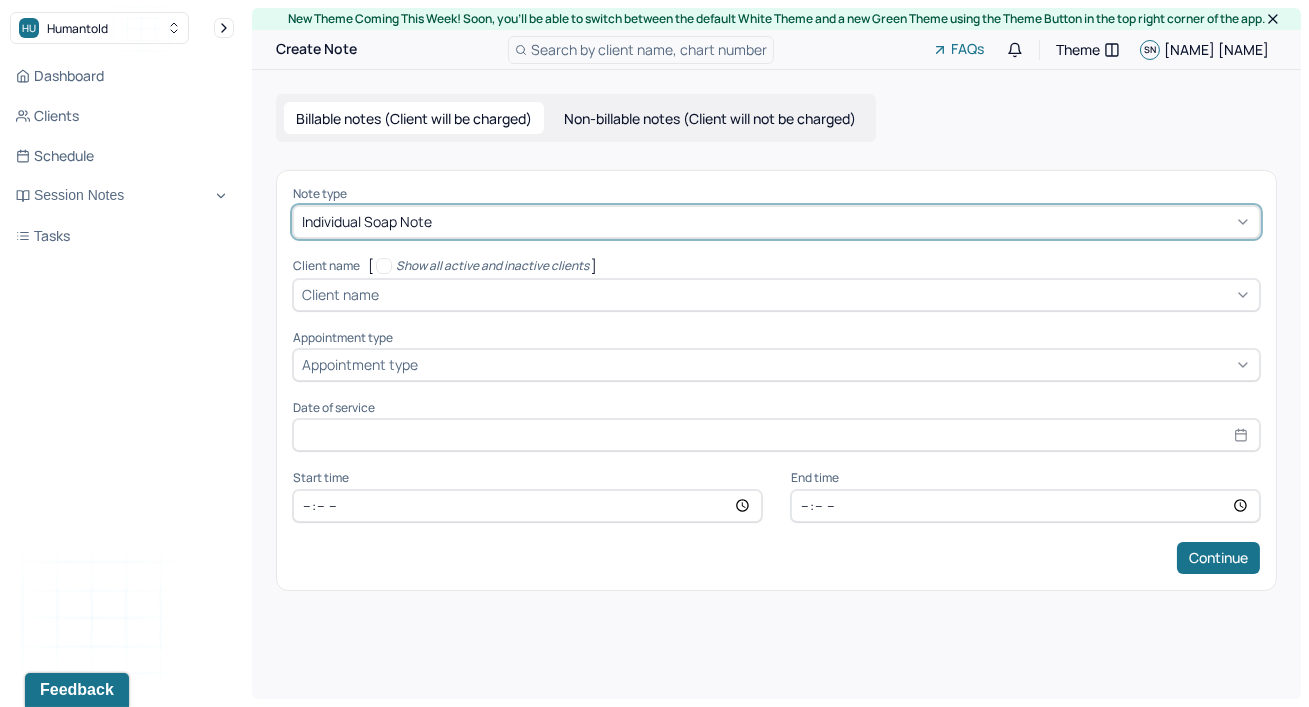 click at bounding box center [817, 294] 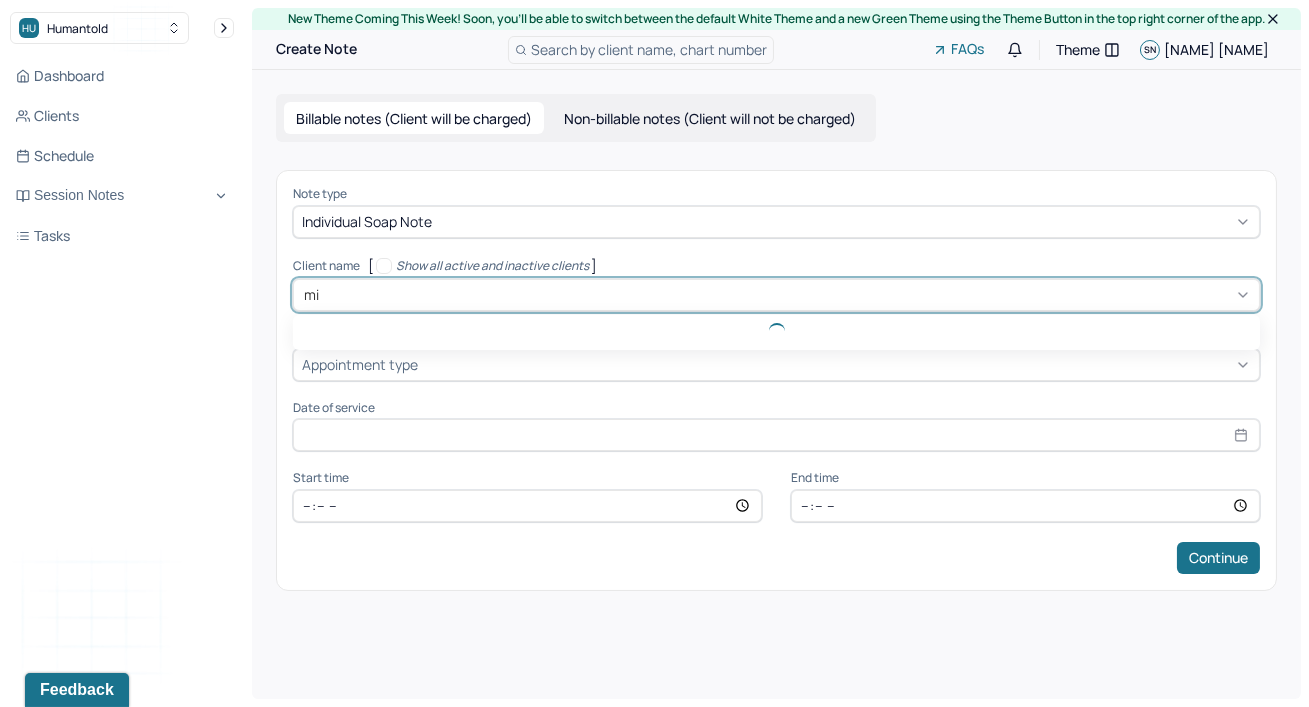type on "[ABBREVIATION]" 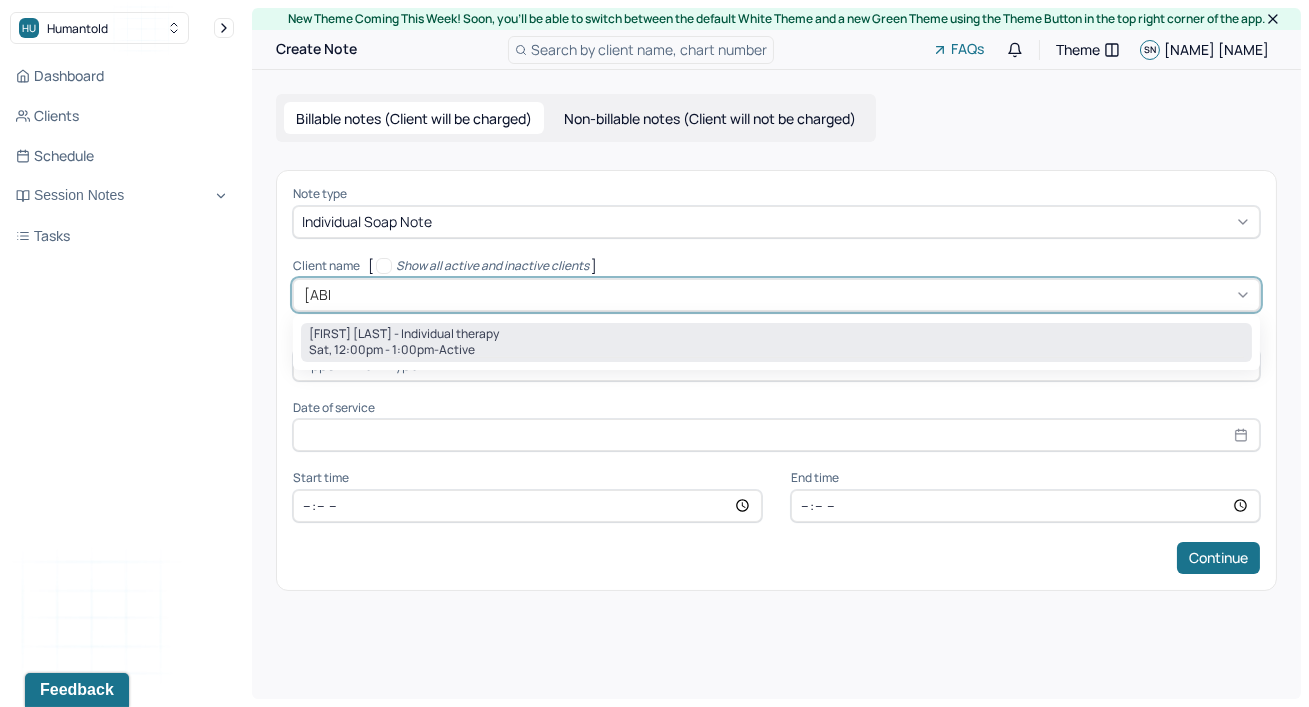 click on "[DAY], [TIME]  -  active" at bounding box center [776, 350] 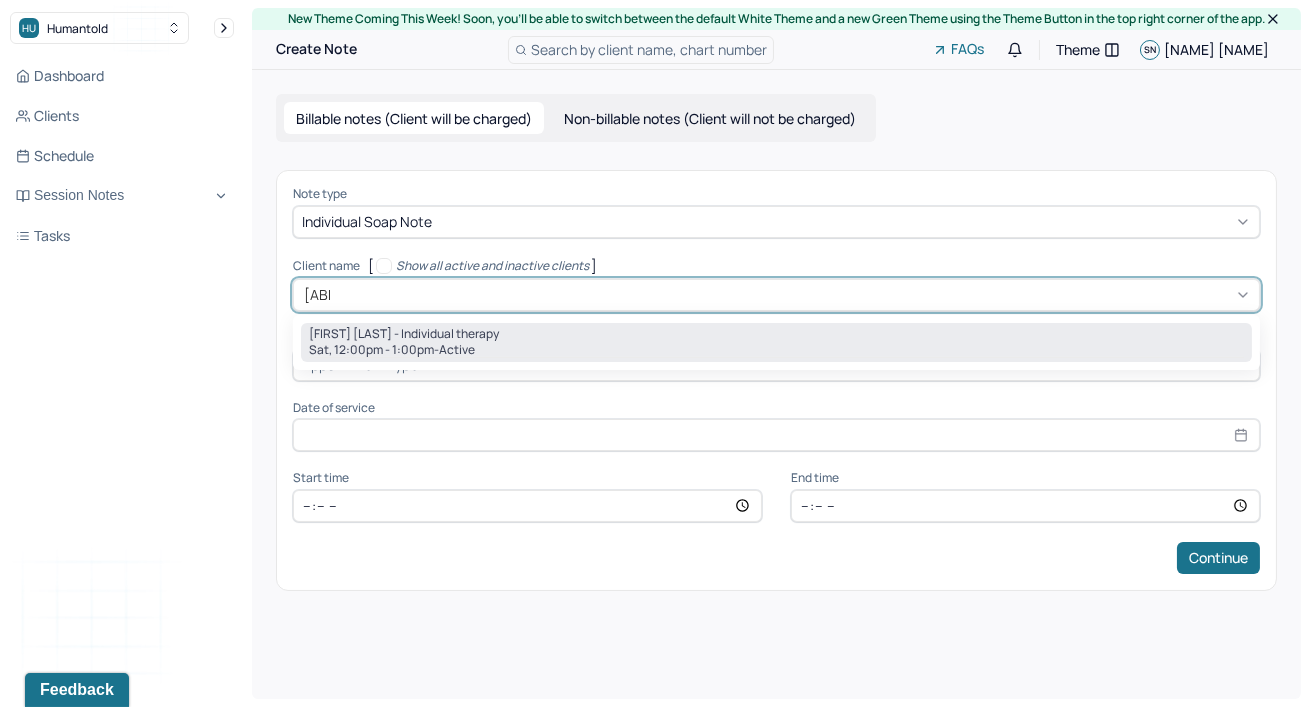 type 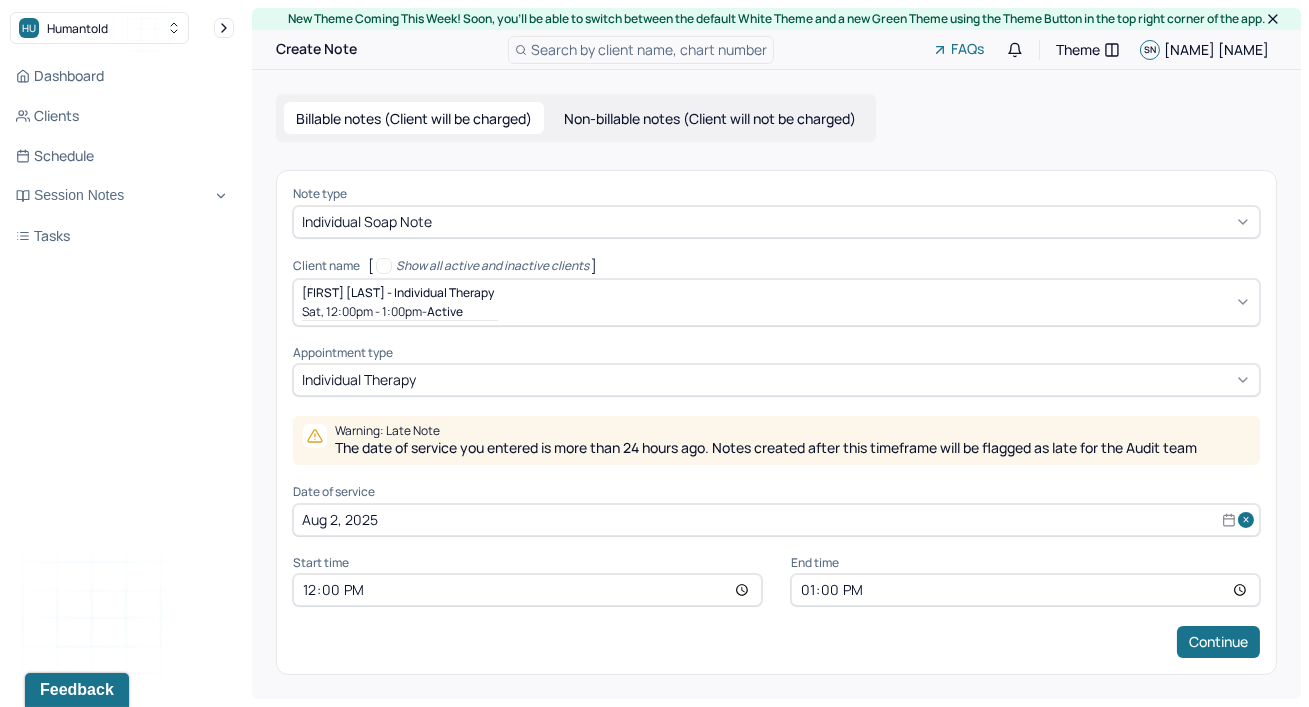 click on "Dashboard Clients Schedule Session Notes Tasks SN [NAME] [NAME] provider Logout" at bounding box center [122, 373] 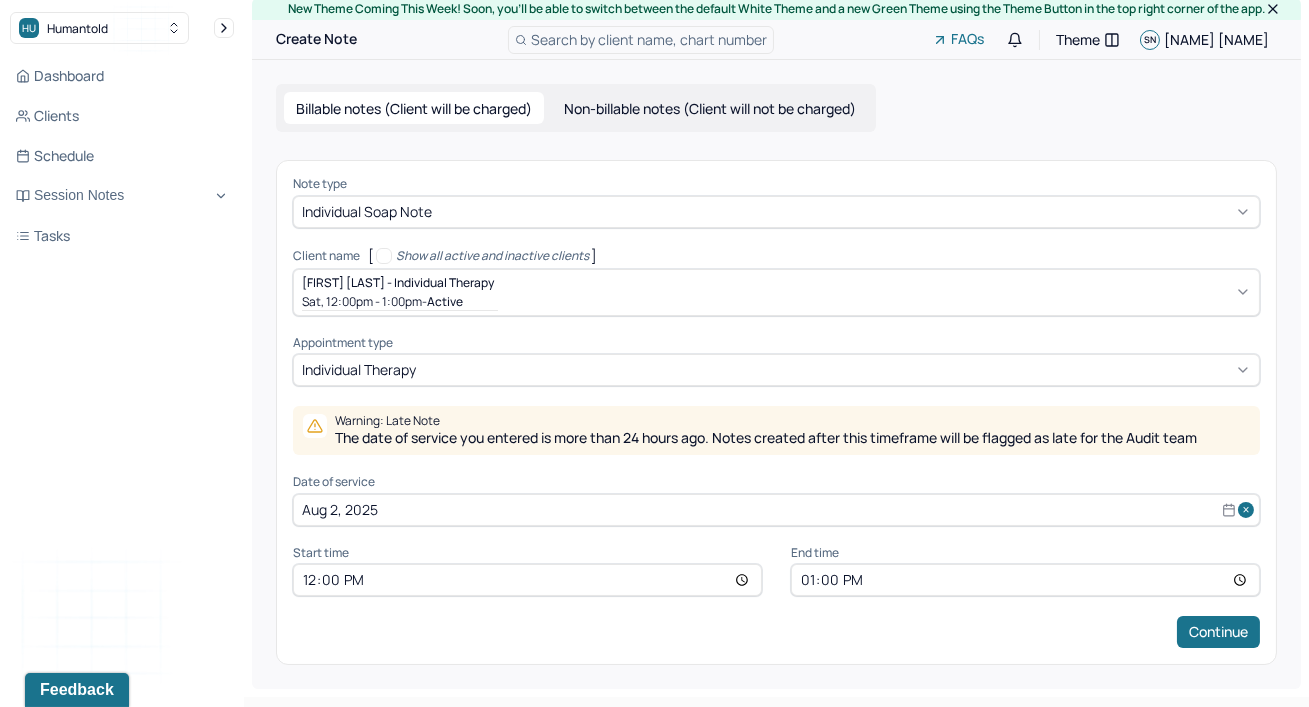 scroll, scrollTop: 10, scrollLeft: 0, axis: vertical 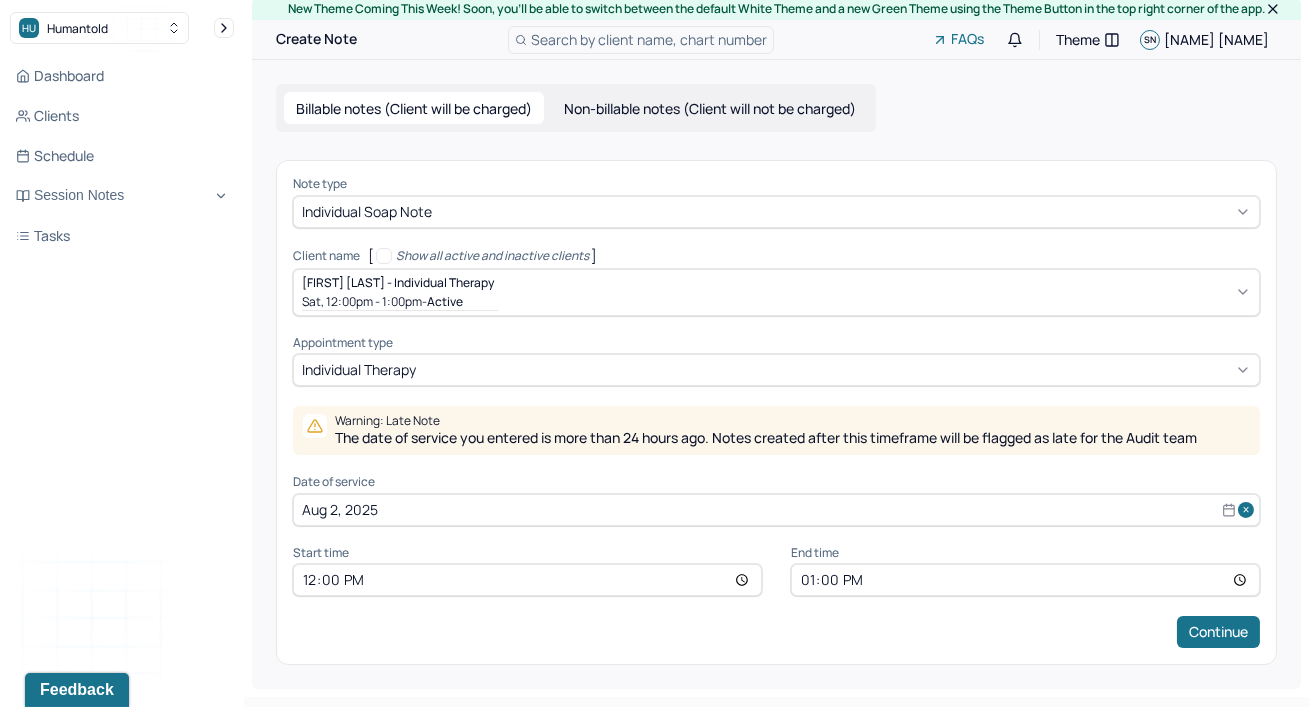 click on "Aug 2, 2025" at bounding box center [776, 510] 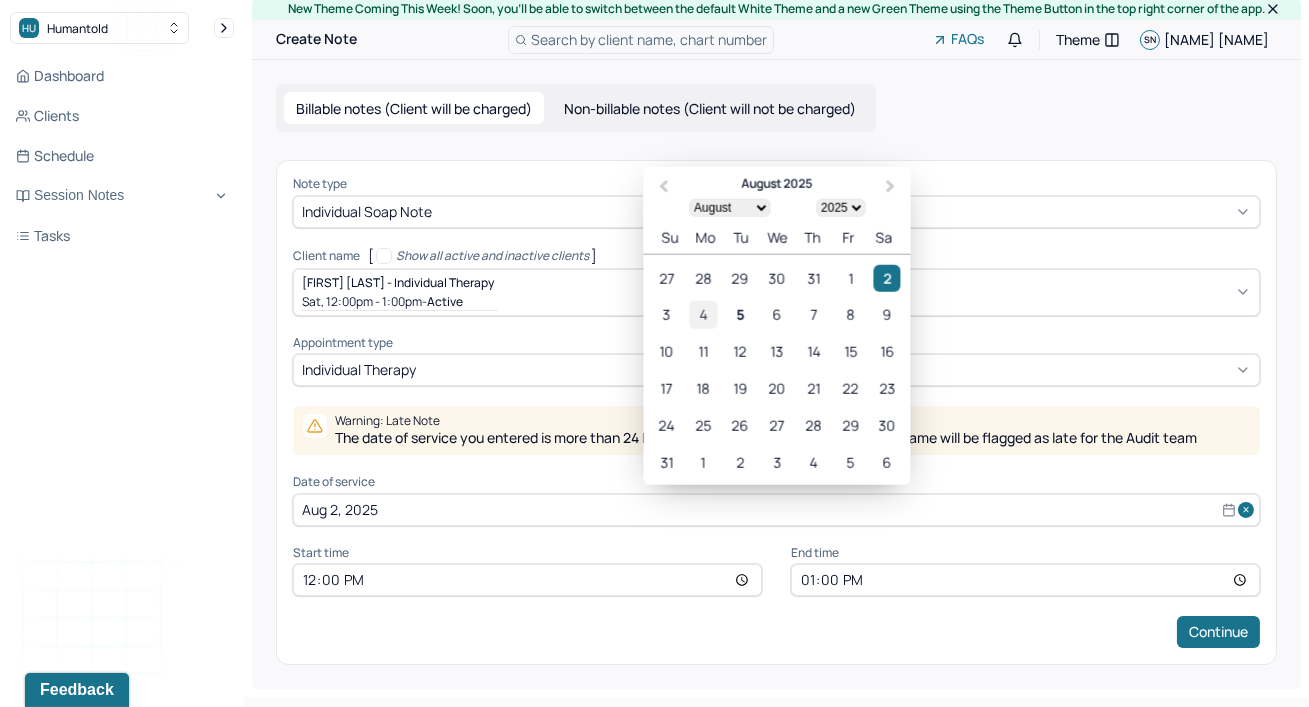 click on "4" at bounding box center (703, 314) 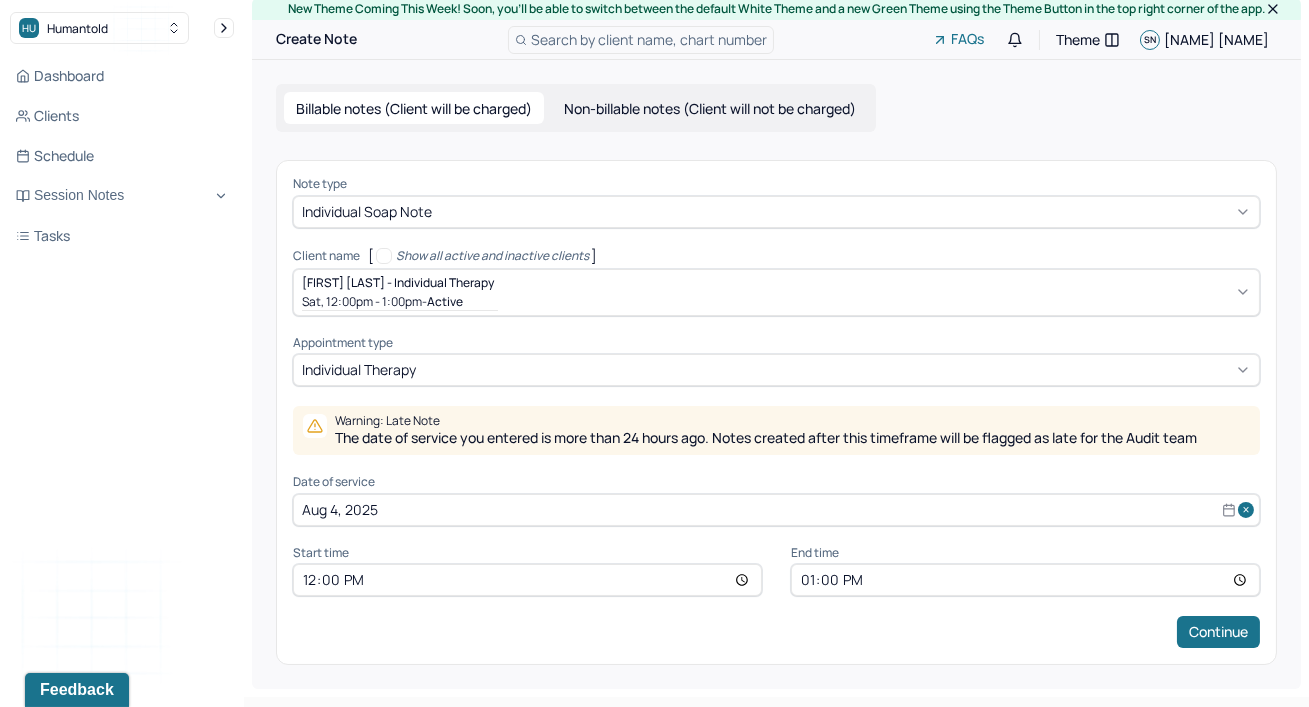 click on "12:00" at bounding box center (527, 580) 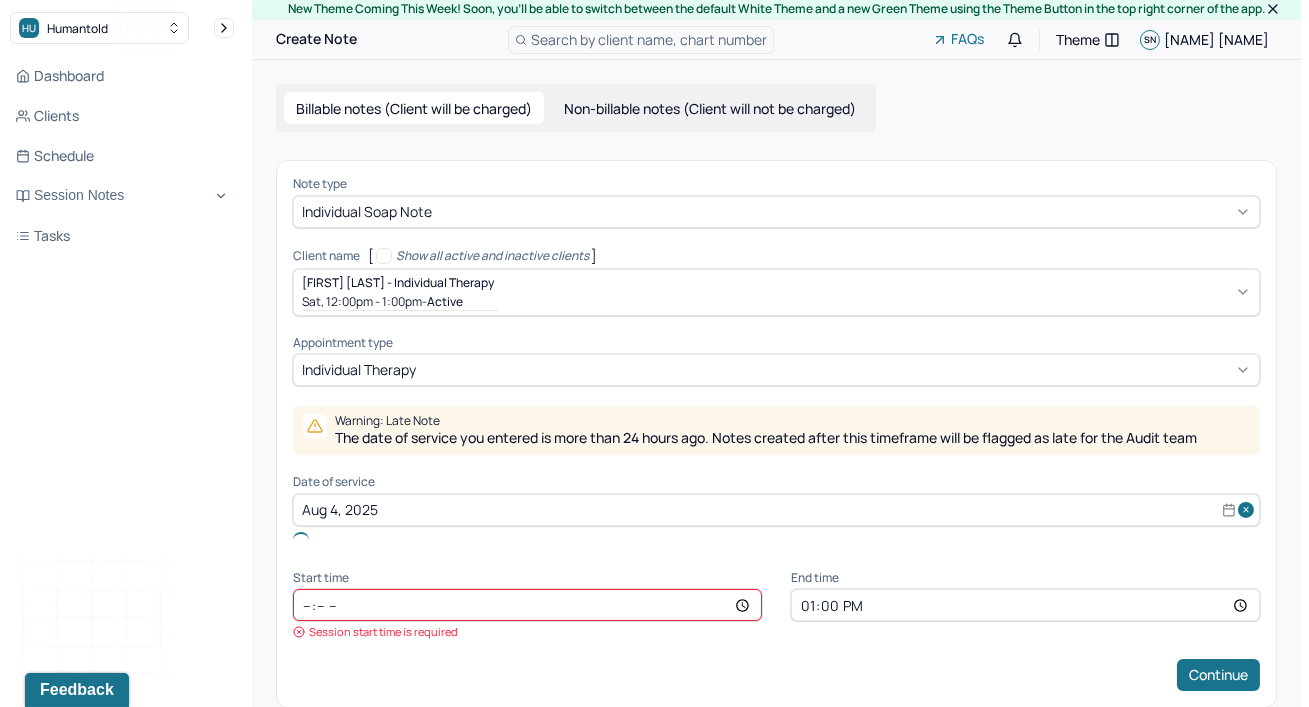 type on "13:00" 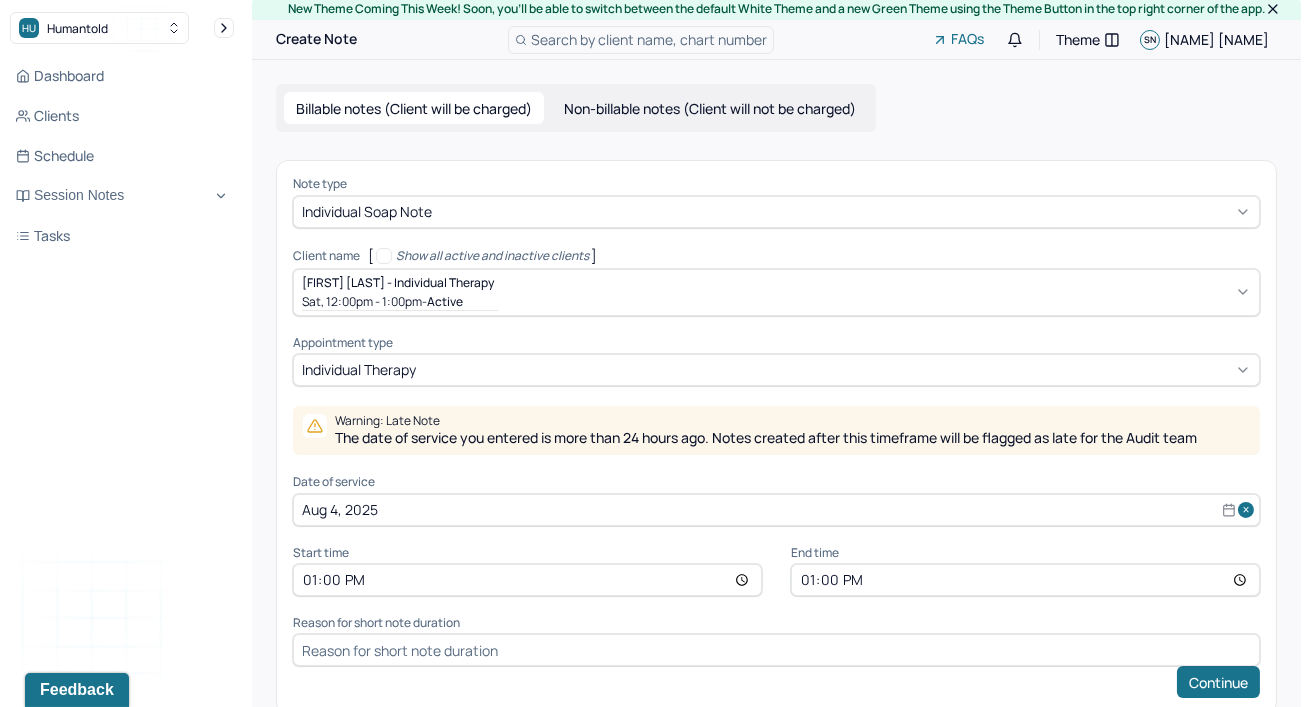 click on "13:00" at bounding box center [1025, 580] 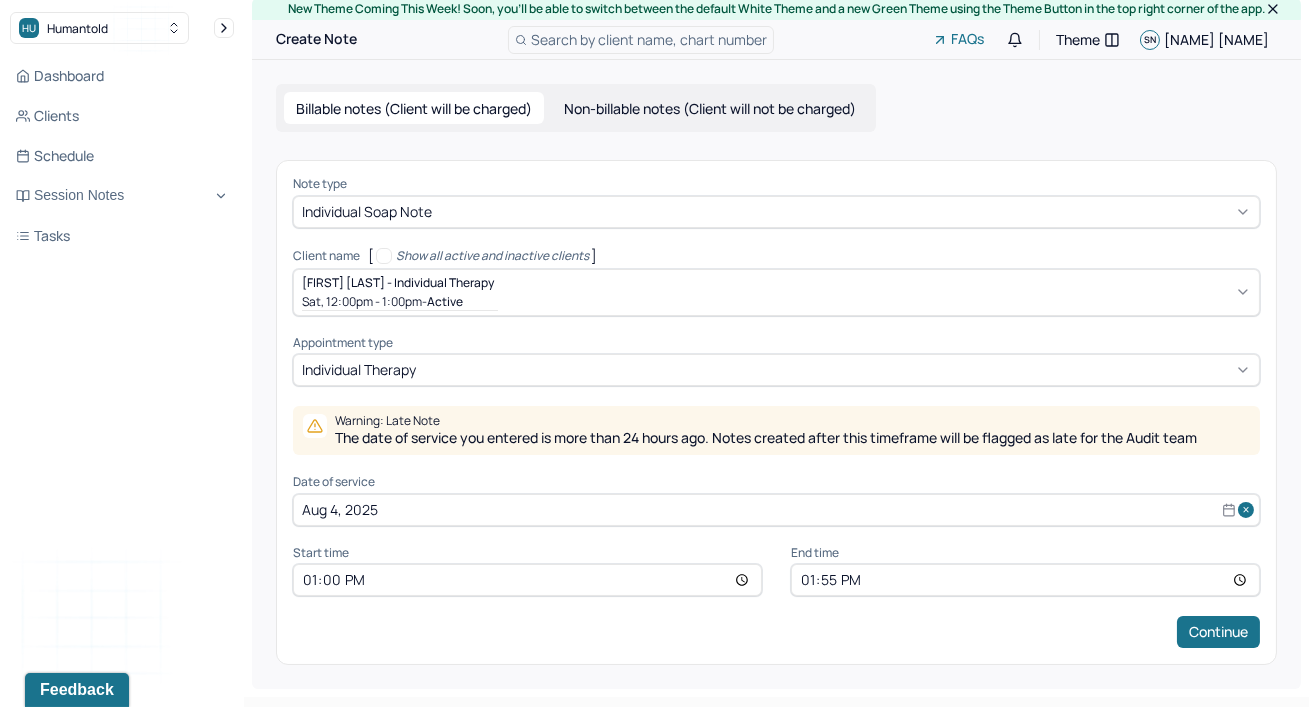 click on "Continue" at bounding box center (776, 632) 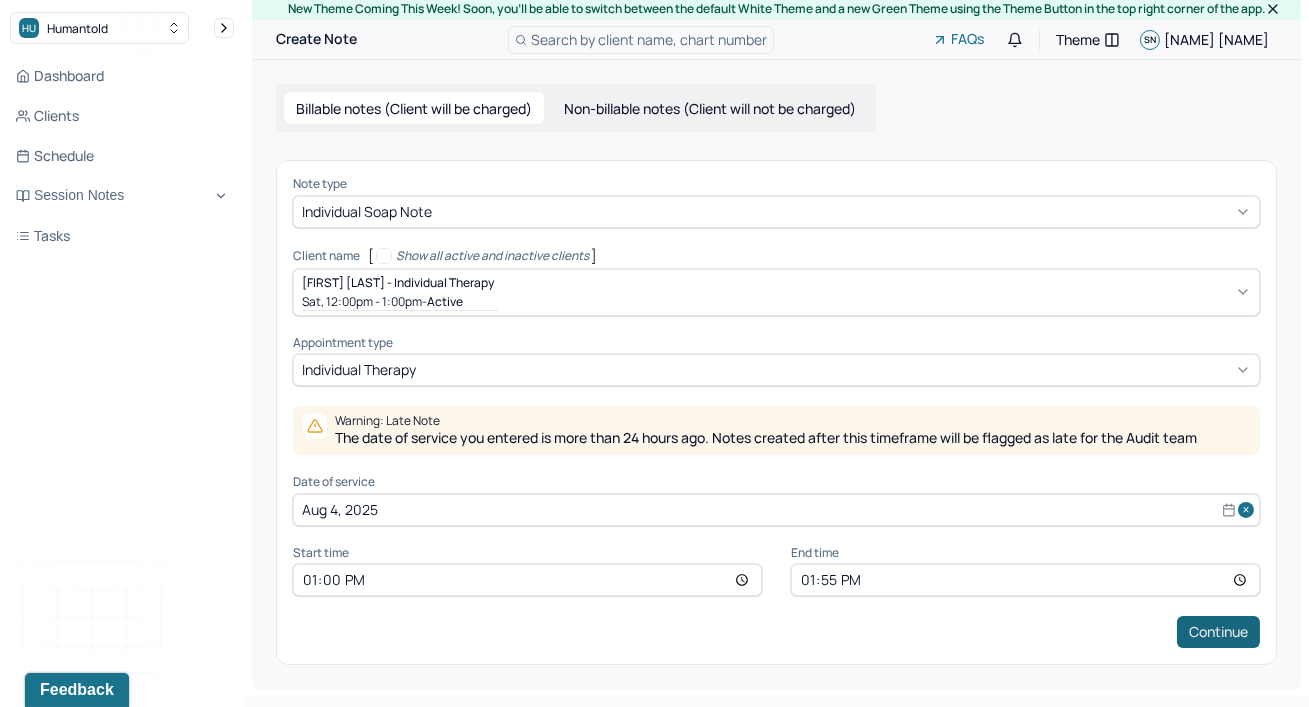 click on "Continue" at bounding box center (1218, 632) 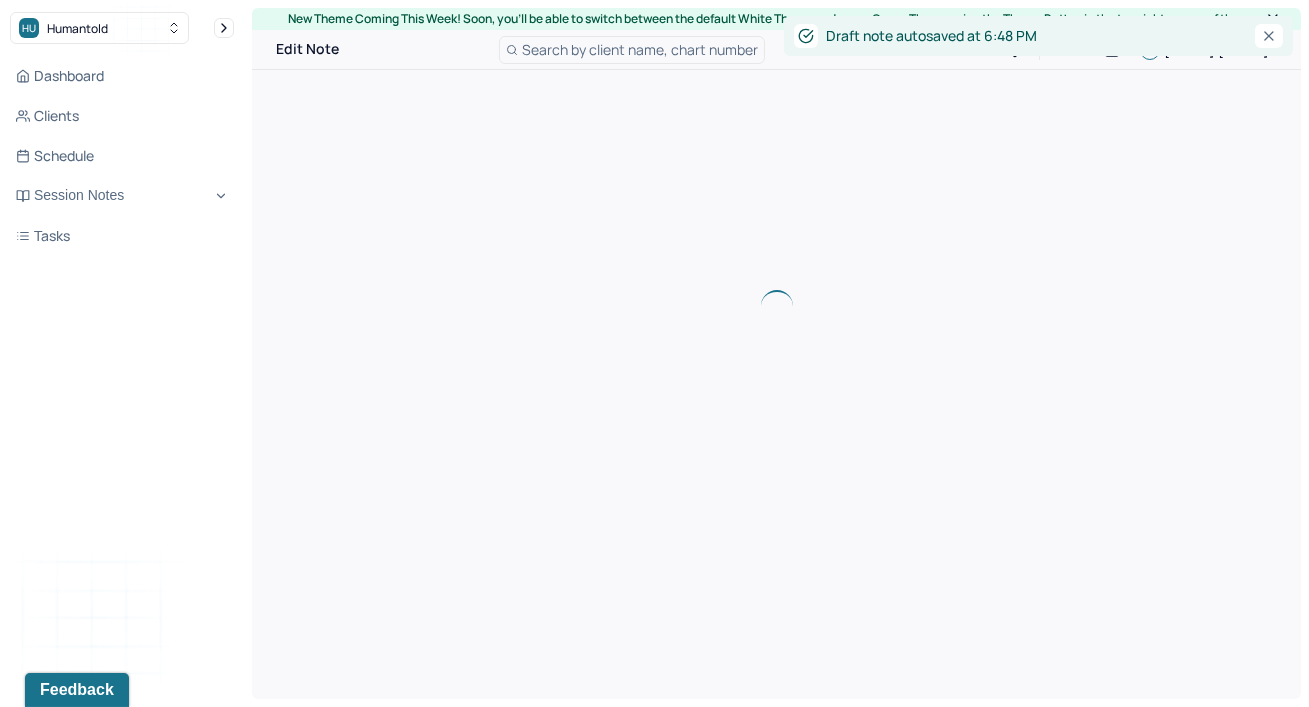 scroll, scrollTop: 0, scrollLeft: 0, axis: both 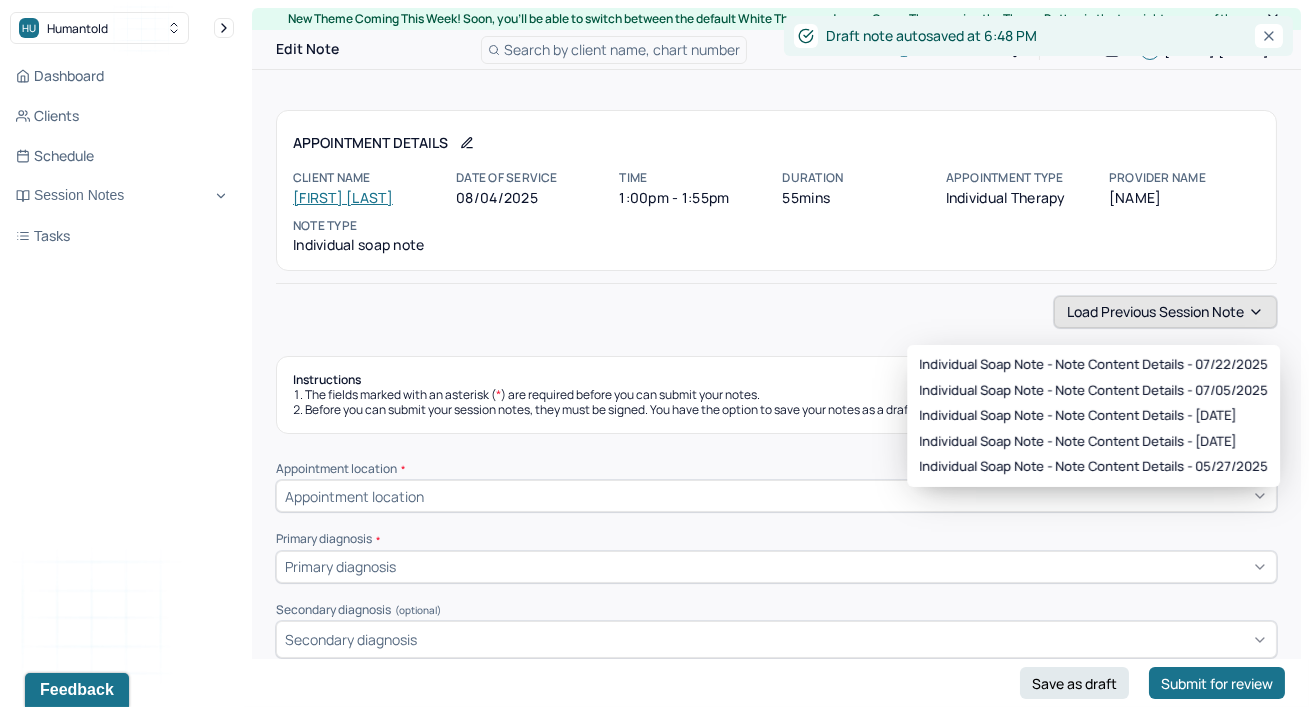 click on "Load previous session note" at bounding box center [1165, 312] 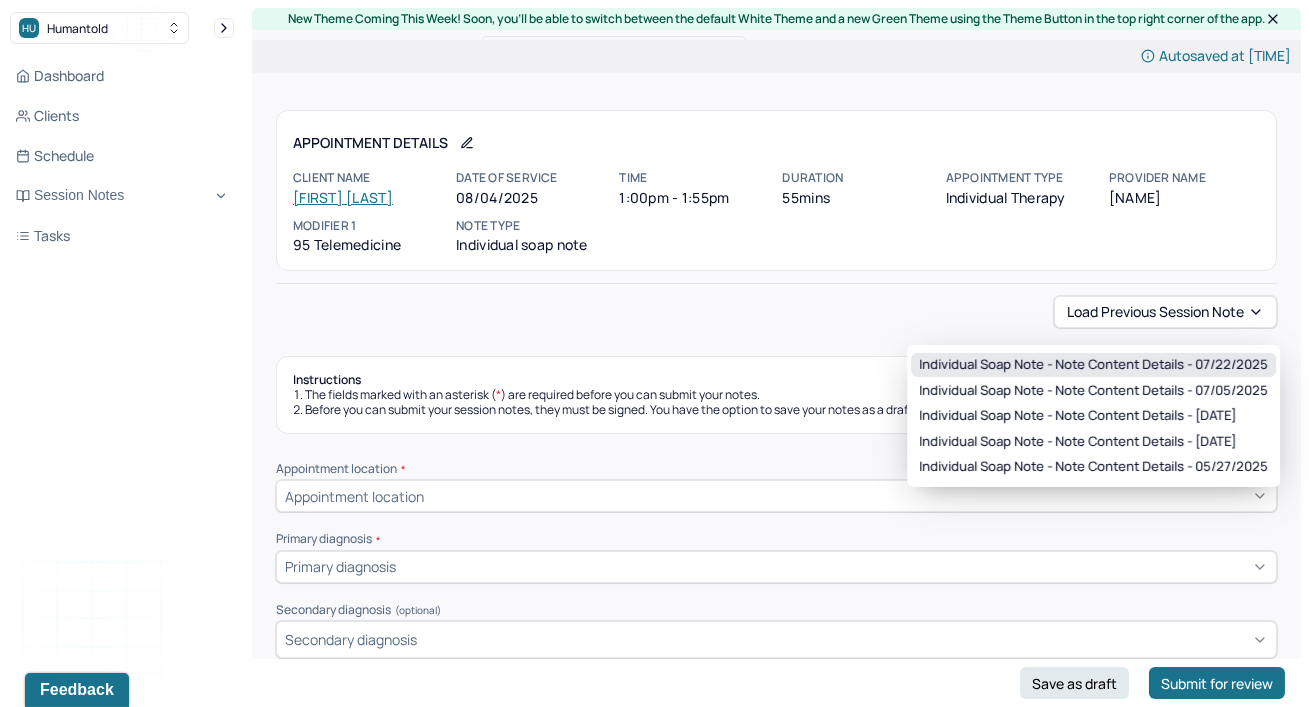 click on "Individual soap note   - Note content Details -   07/22/2025" at bounding box center (1093, 365) 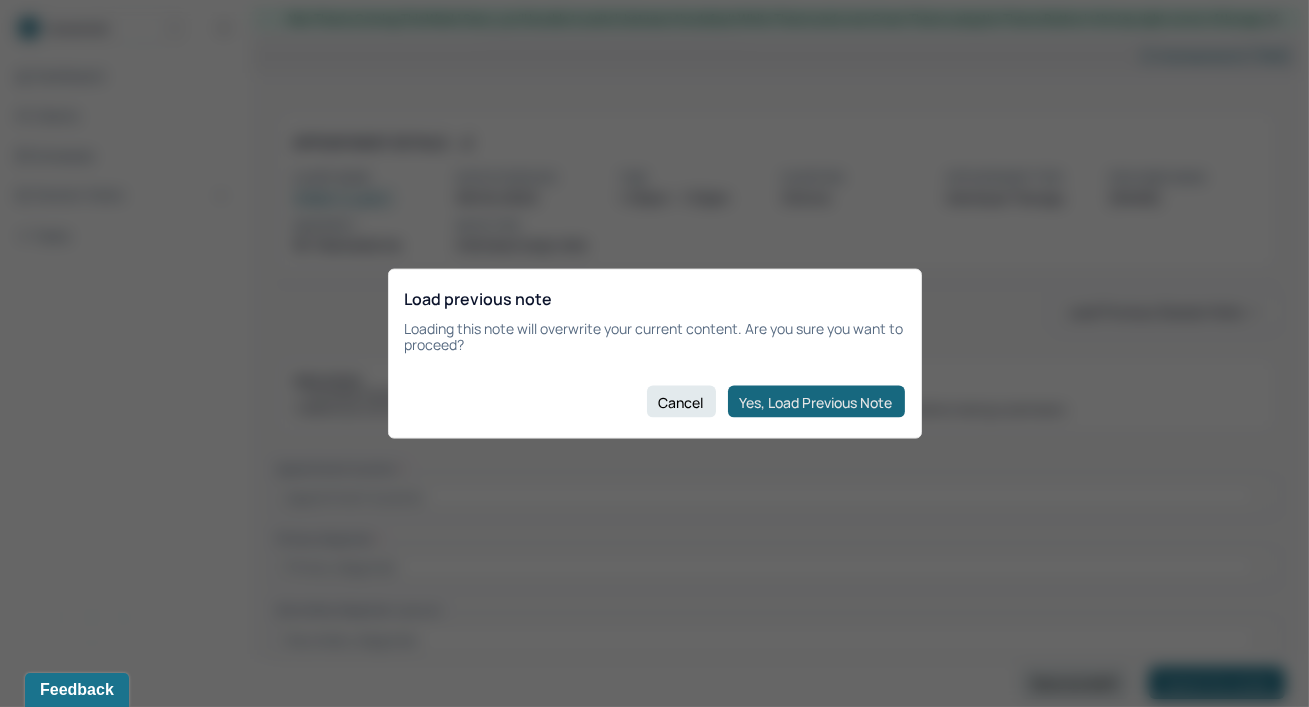 click on "Yes, Load Previous Note" at bounding box center (816, 402) 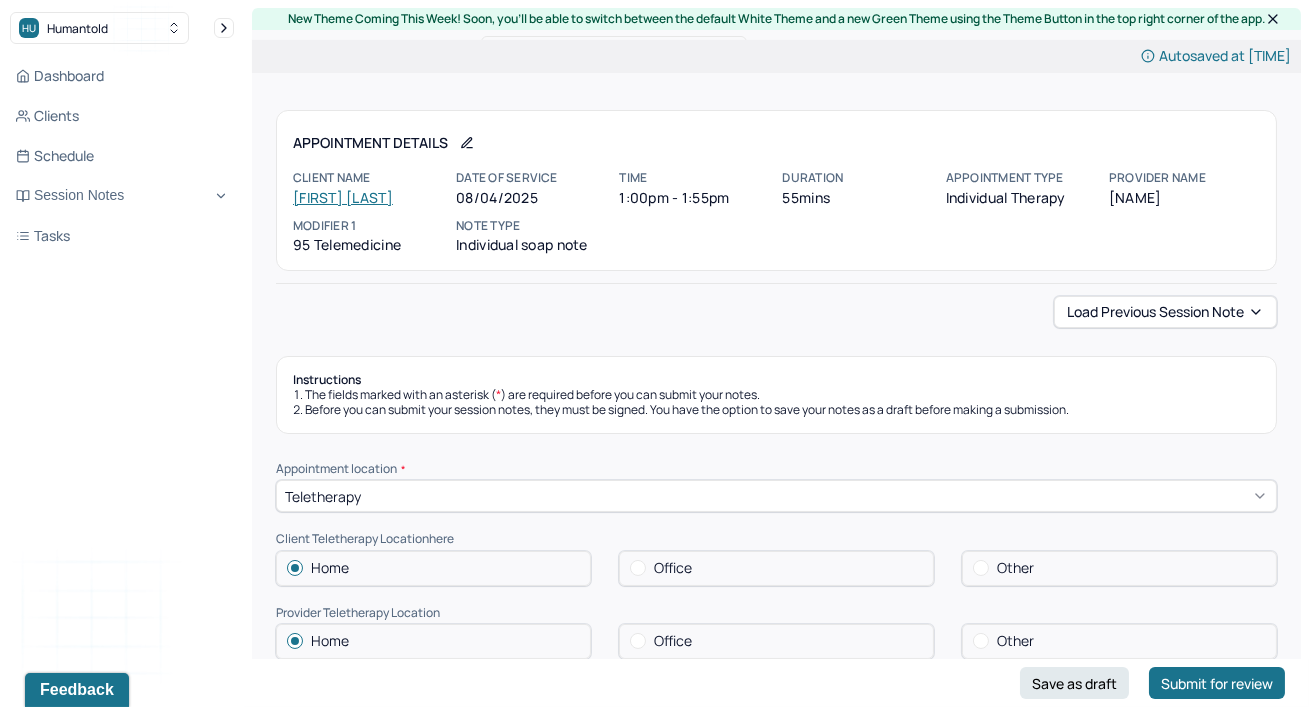 click on "Load previous session note" at bounding box center (776, 312) 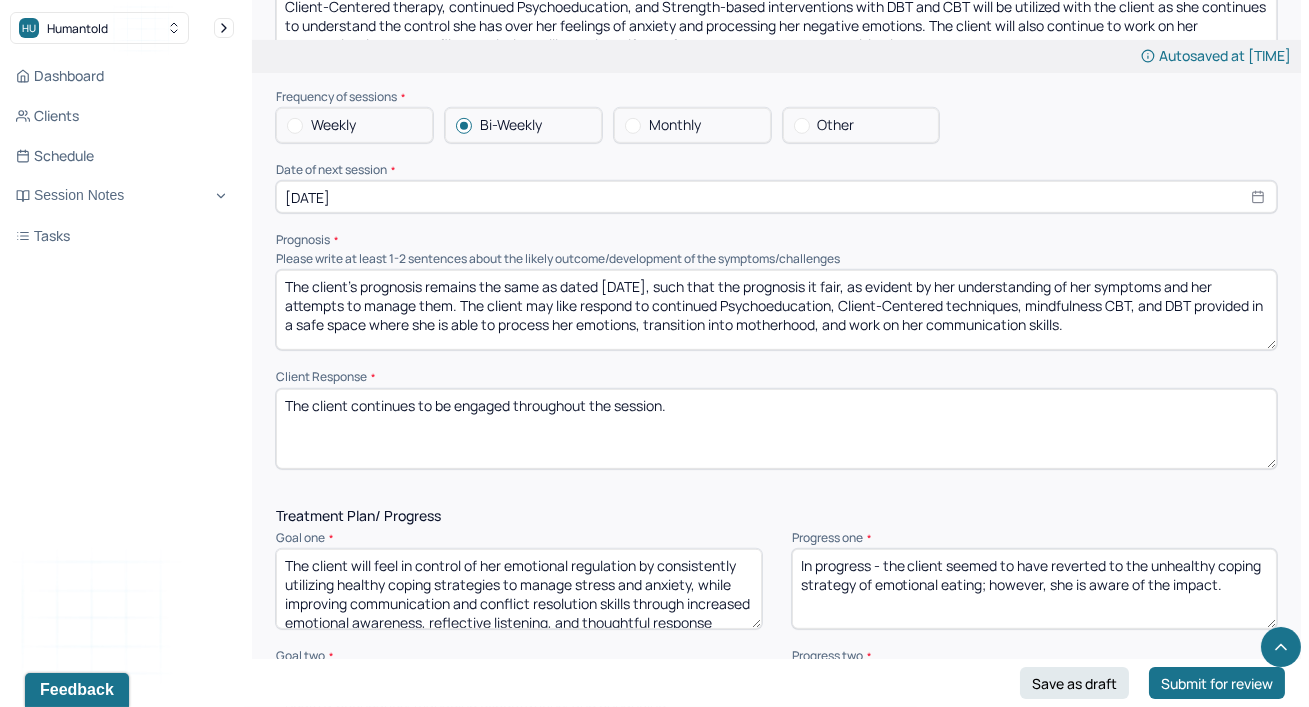 scroll, scrollTop: 2254, scrollLeft: 0, axis: vertical 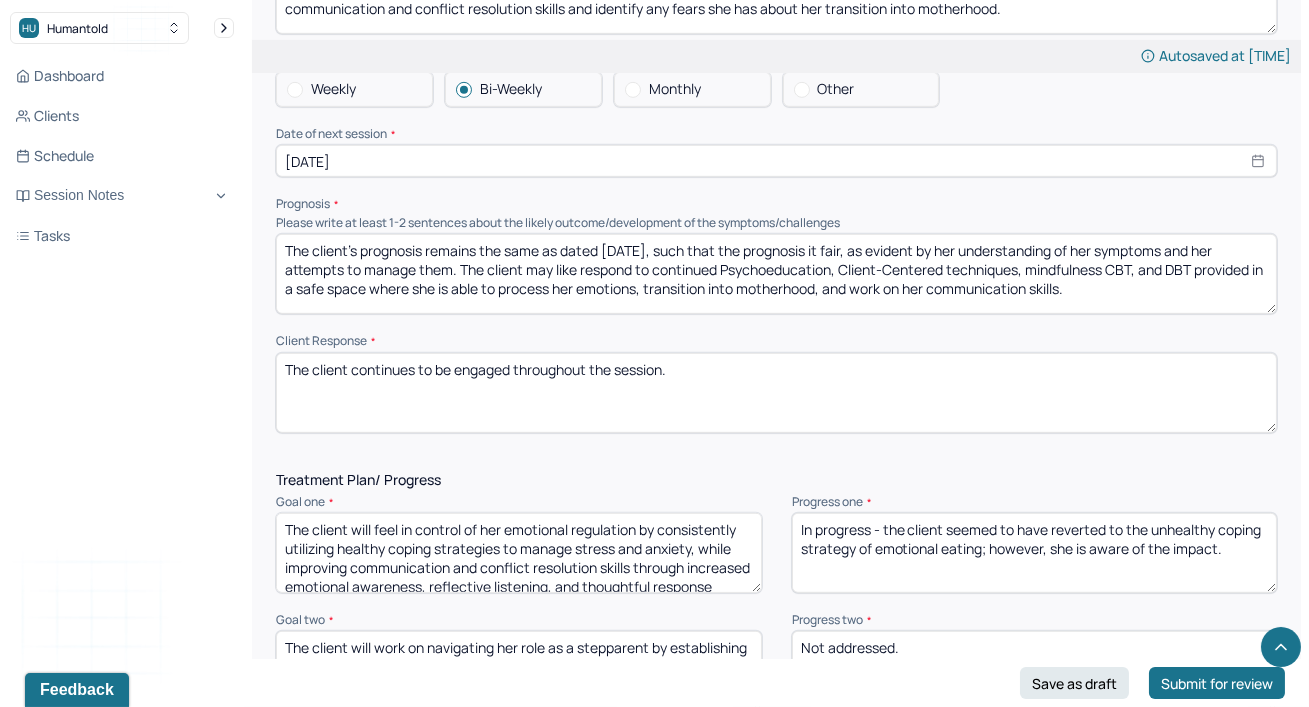 click on "The client’s prognosis remains the same as dated [DATE], such that the prognosis it fair, as evident by her understanding of her symptoms and her attempts to manage them. The client may like respond to continued Psychoeducation, Client-Centered techniques, mindfulness CBT, and DBT provided in a safe space where she is able to process her emotions, transition into motherhood, and work on her communication skills." at bounding box center (776, 274) 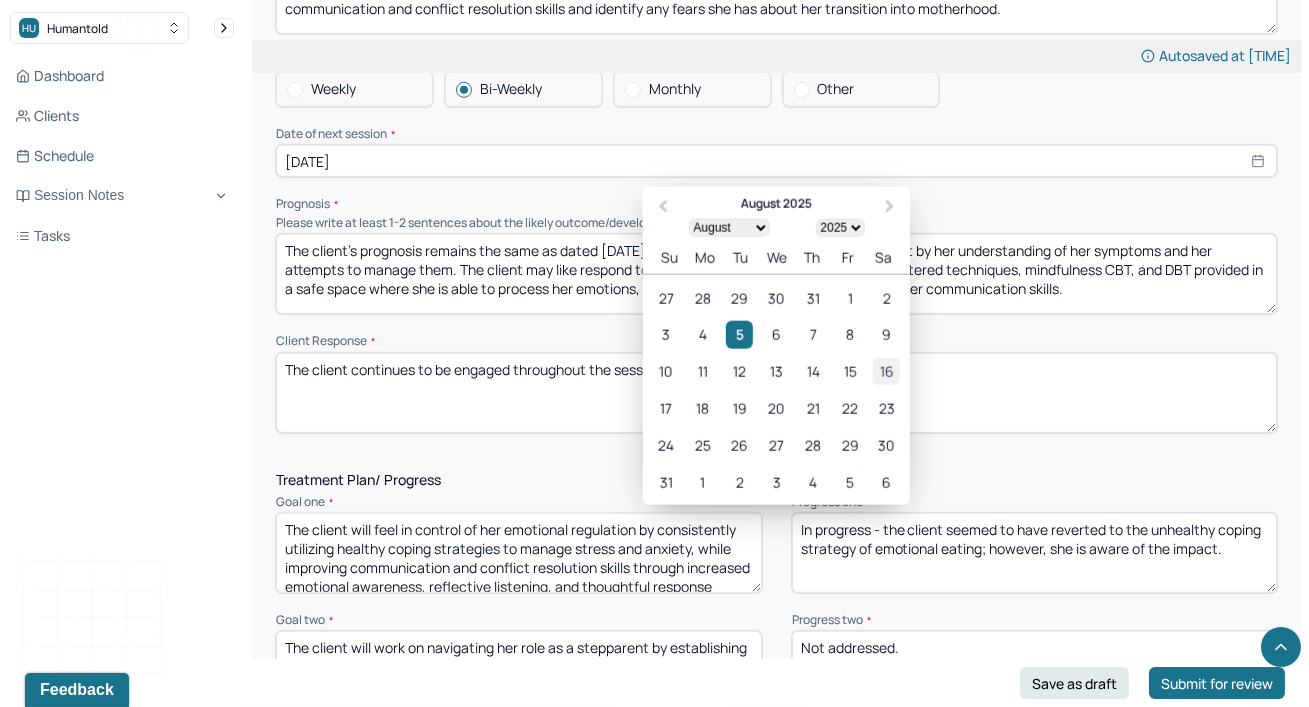 click on "16" at bounding box center (886, 372) 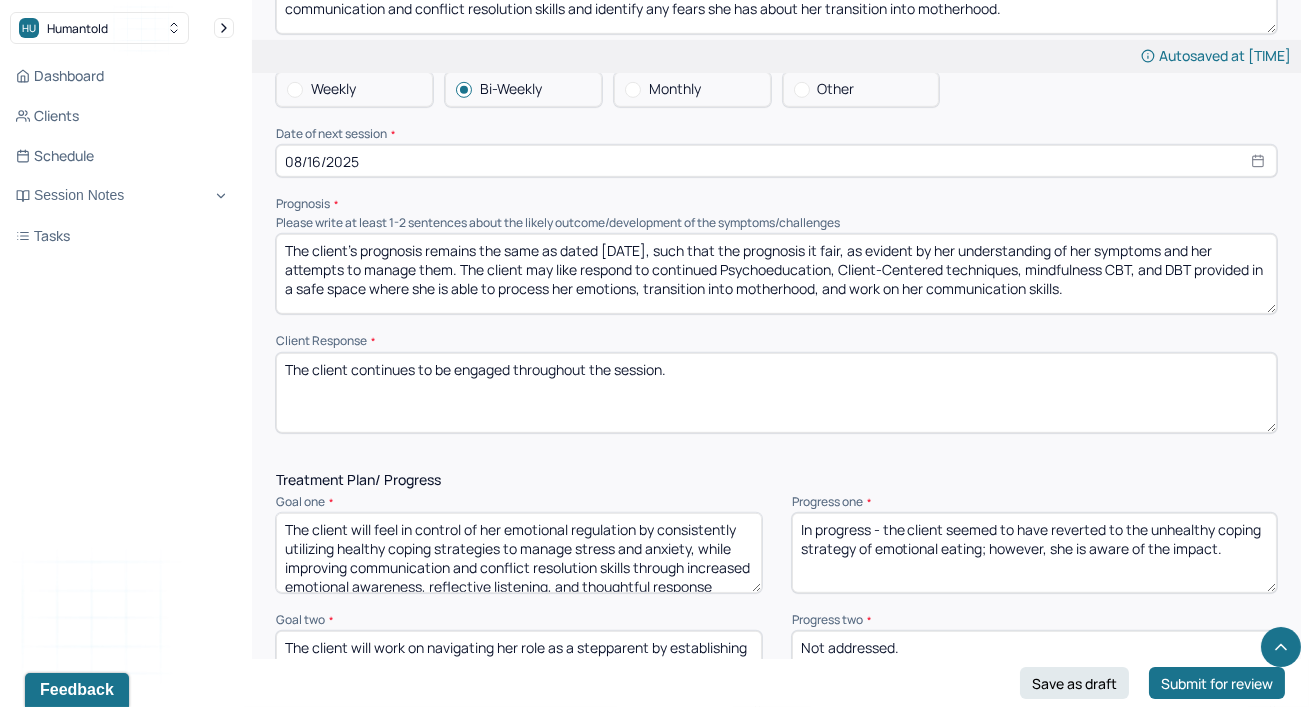 click on "Therapy Intervention Techniques Please select at least 1 intervention used Cognitive-Behavioral therapies Cognitive-Behavioral therapy (CBT) Dialectical Behavioral therapy (DBT) Modeling and skills training Trauma-focused CBT EDMR Rational Emotive Behaviour therapy Acceptance Commitment Therapy Solution Based Brief Therapy Mindfulness Based Cognitive Therapy Relationship based Interventions Attachment-oriented interventions Parent-child interaction therapy Parent interventions Other Client centered therapy/ Humanism Gestalt therapy Existential therapy Feminist therapy Psychodynamic therapy Grief therapy Internal family systems (IFS) Narrative therapy Positive psychology Psychoeducation Sex therapy Strength based theory Career Counseling Multisystemic family theory Plan What specific steps has the client committed to work on as homework or during the next session? What specific interventions or treatment plan changes will the clinician be focused on in the upcoming sessions? Frequency of sessions Weekly Other" at bounding box center [776, -22] 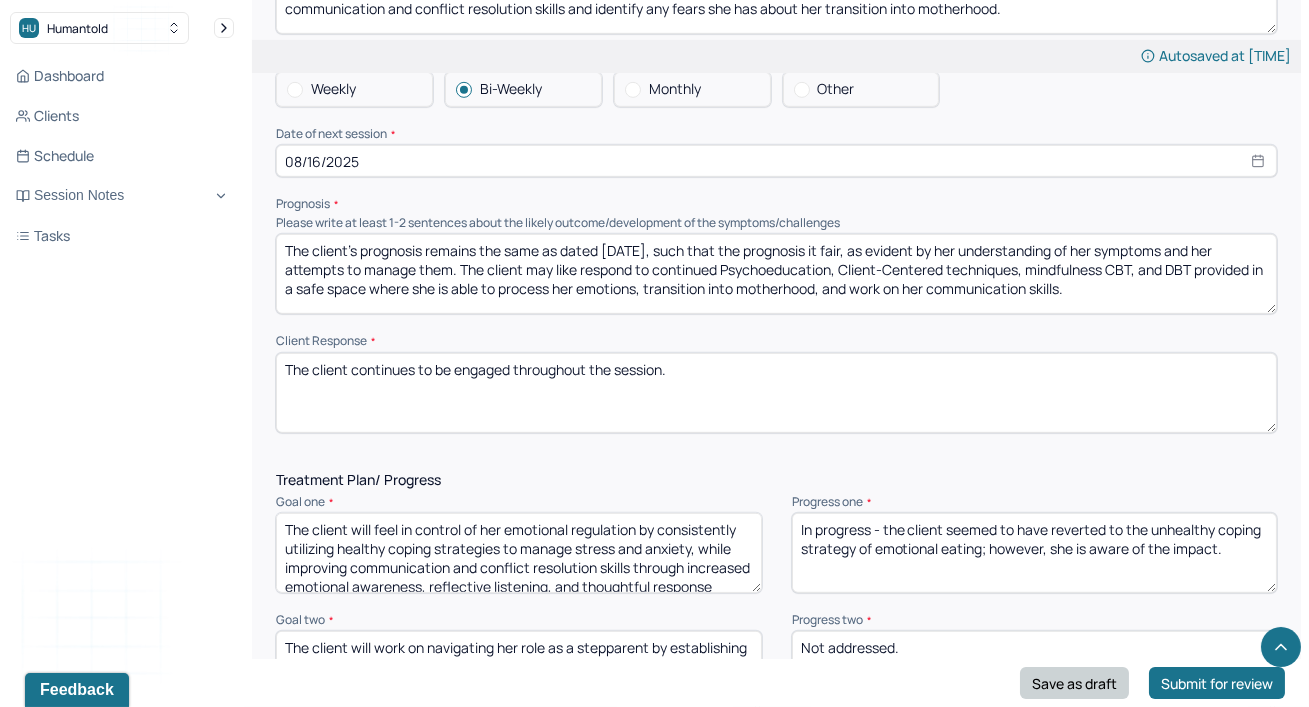 click on "Save as draft" at bounding box center [1074, 683] 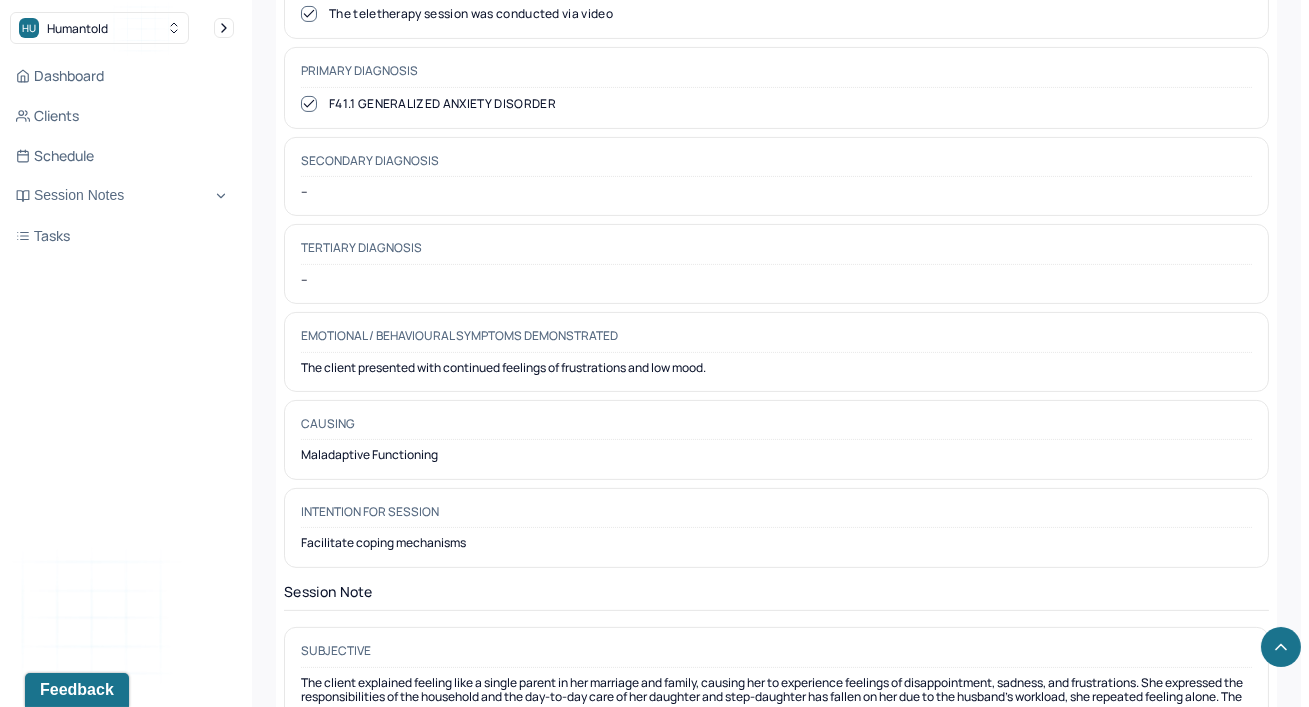 scroll, scrollTop: 1054, scrollLeft: 0, axis: vertical 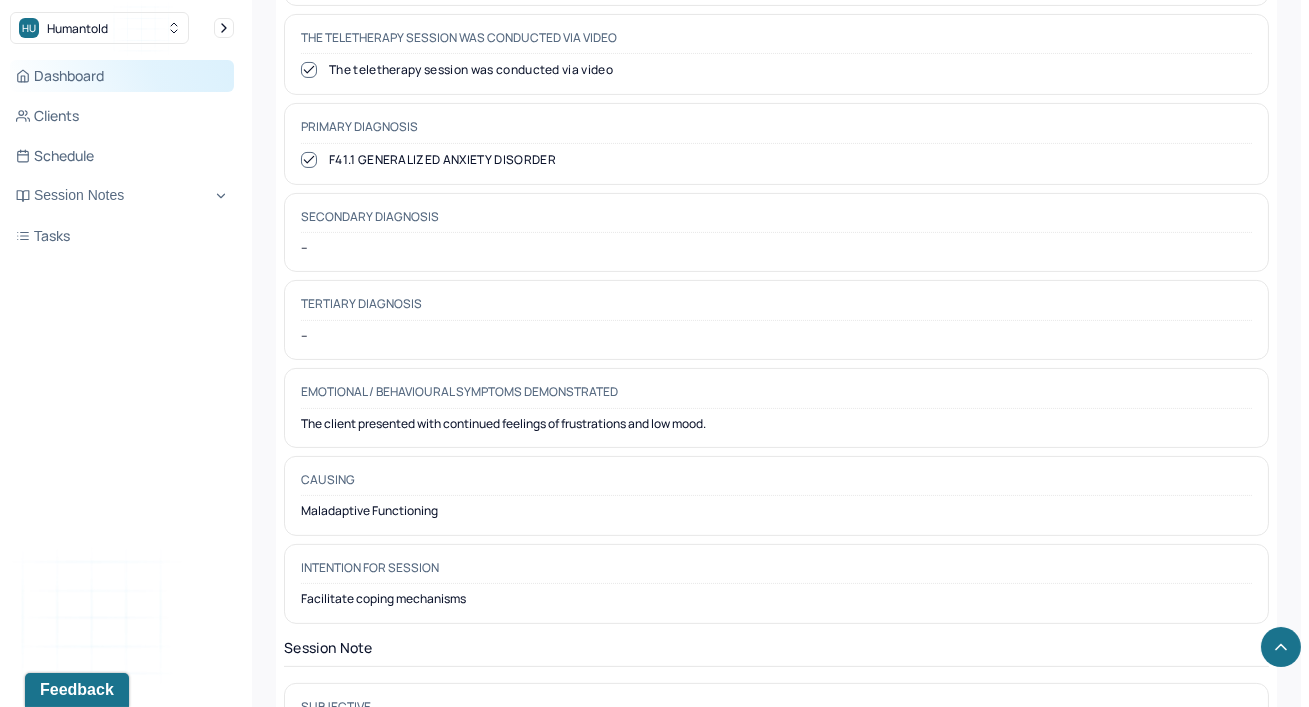 click on "Dashboard" at bounding box center [122, 76] 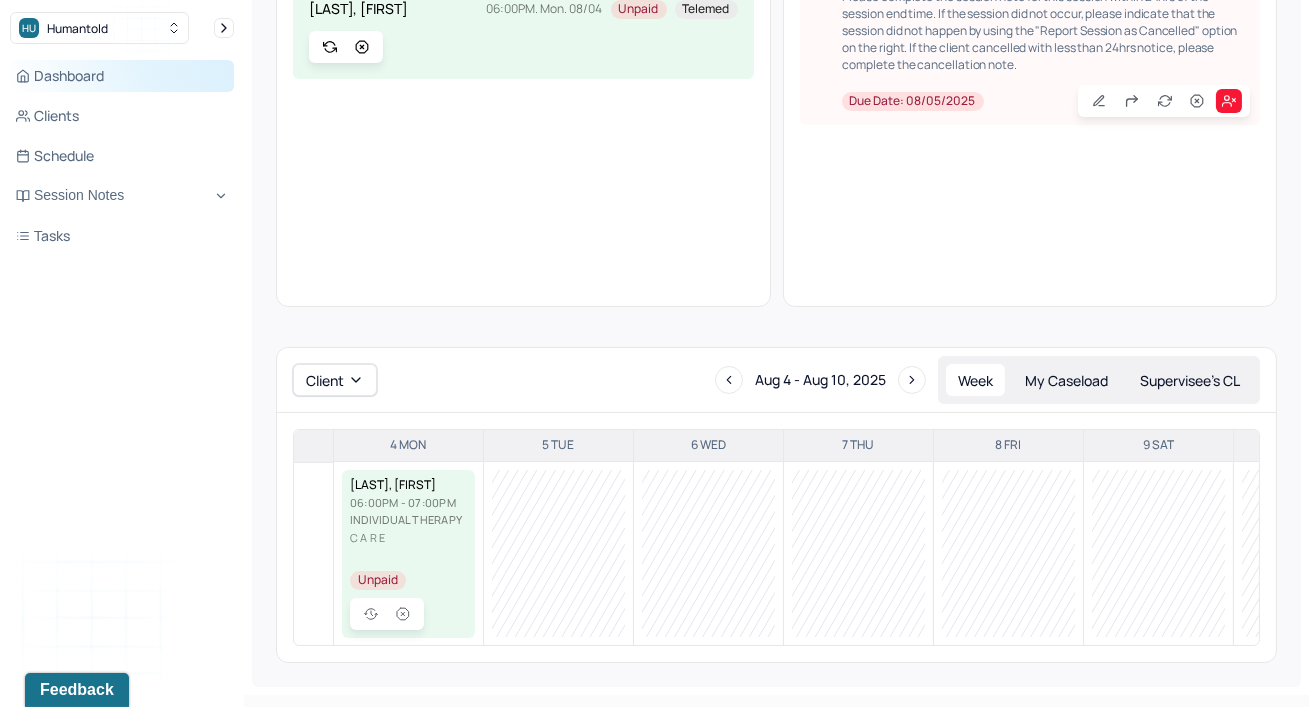 scroll, scrollTop: 521, scrollLeft: 0, axis: vertical 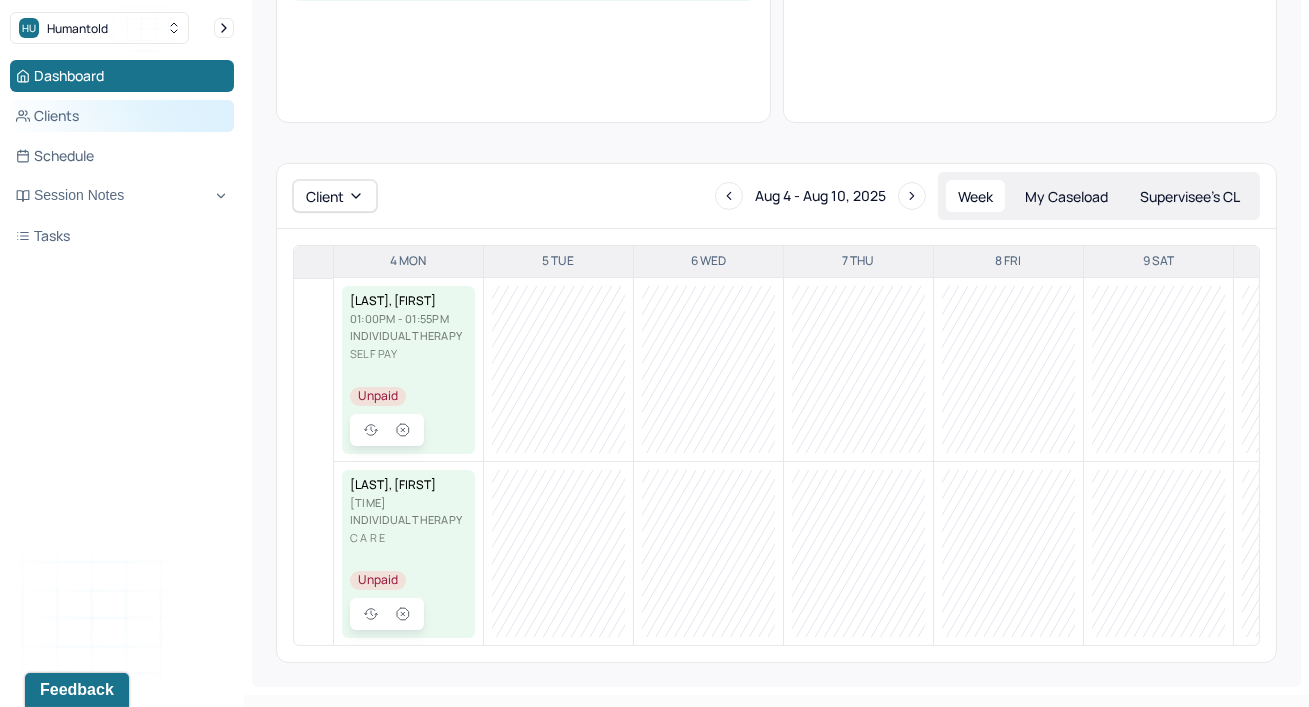click on "Clients" at bounding box center [122, 116] 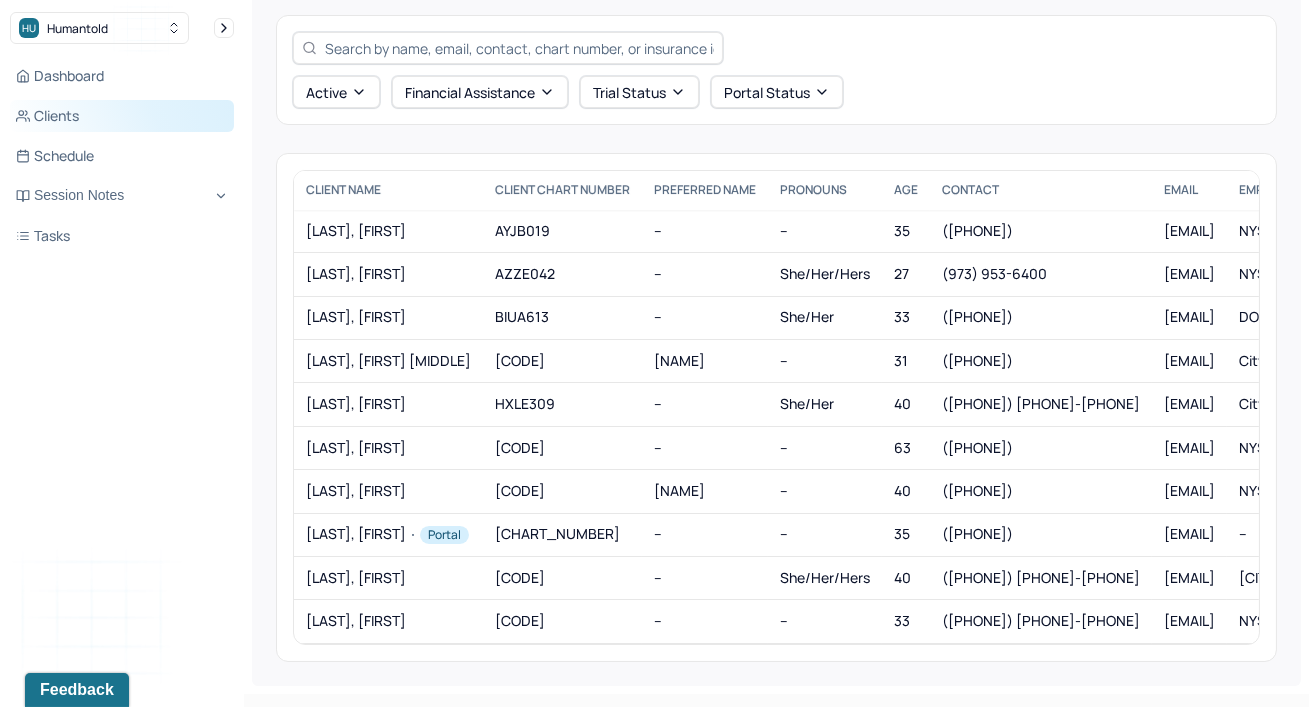 scroll, scrollTop: 78, scrollLeft: 0, axis: vertical 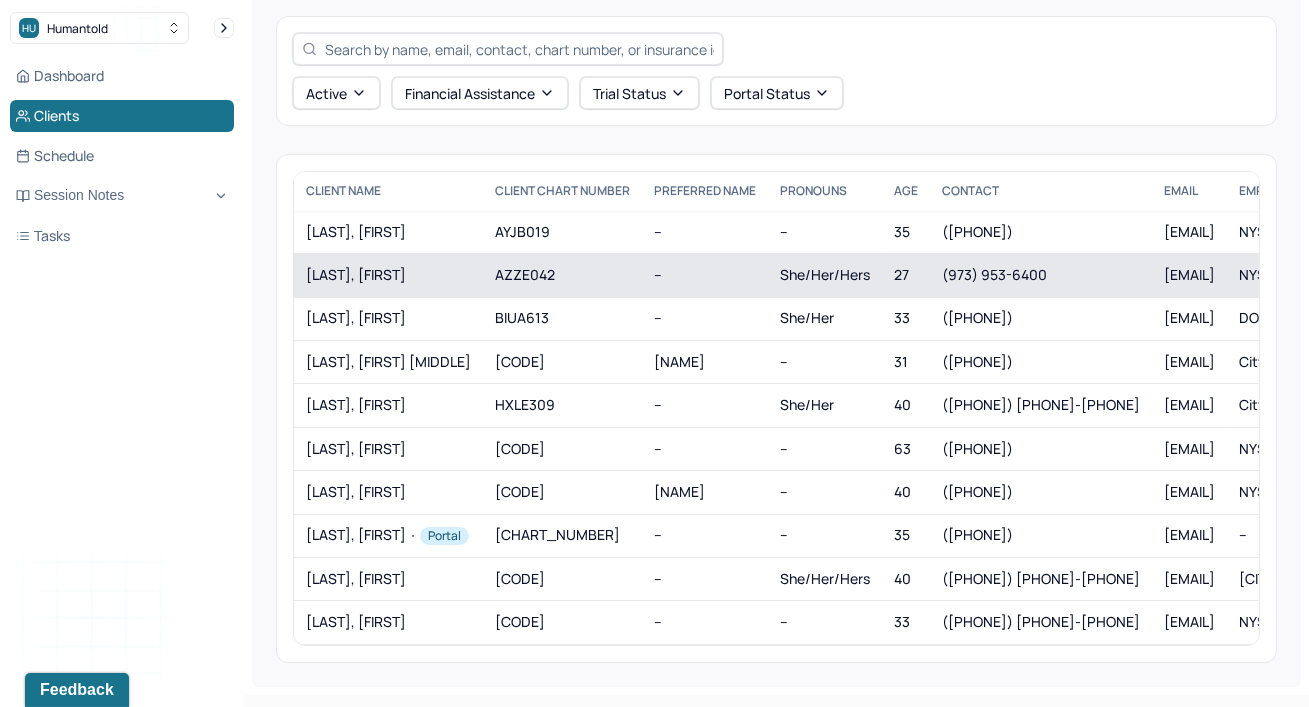 click on "[LAST], [FIRST]" at bounding box center (388, 275) 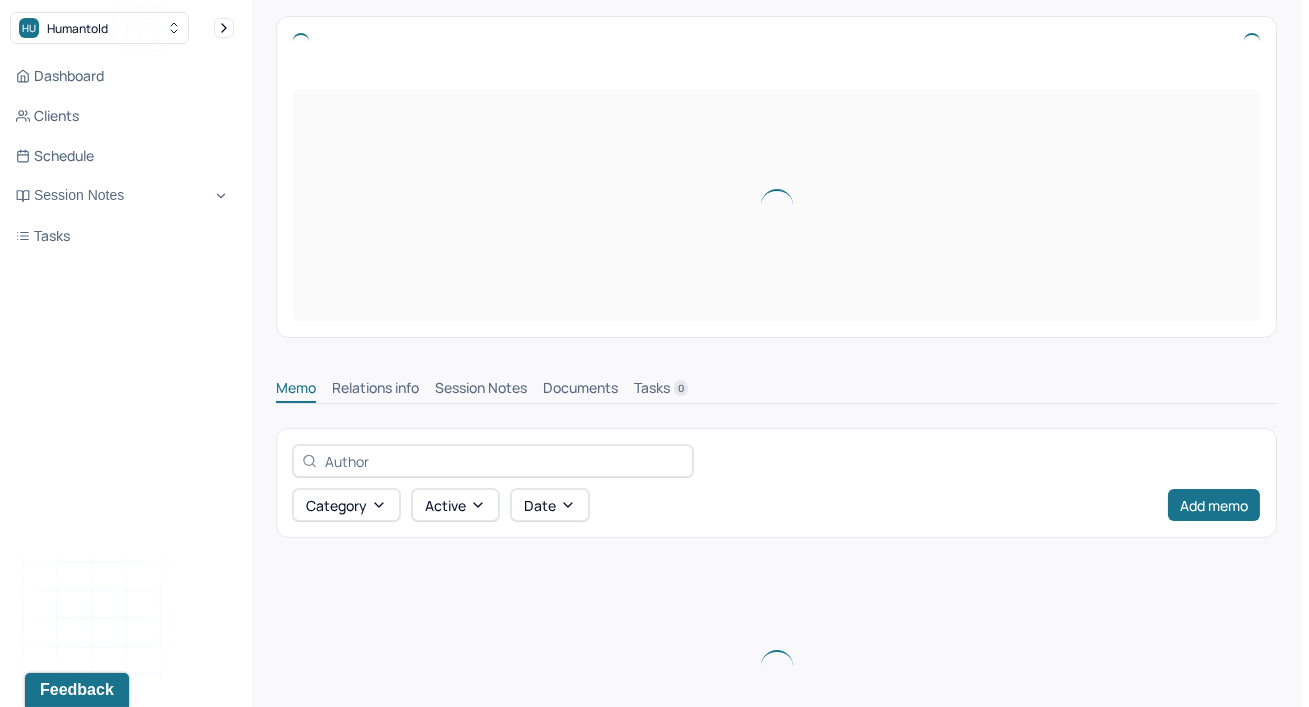 scroll, scrollTop: 0, scrollLeft: 0, axis: both 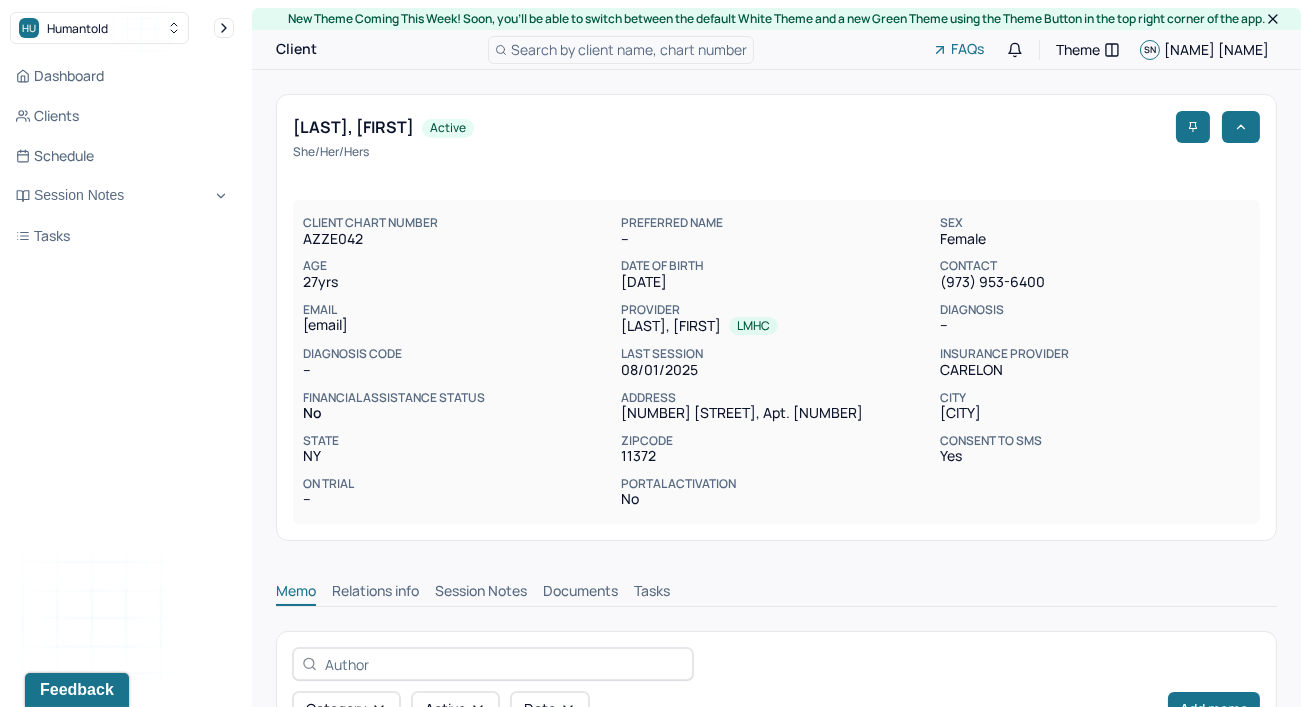 click on "Session Notes" at bounding box center (481, 593) 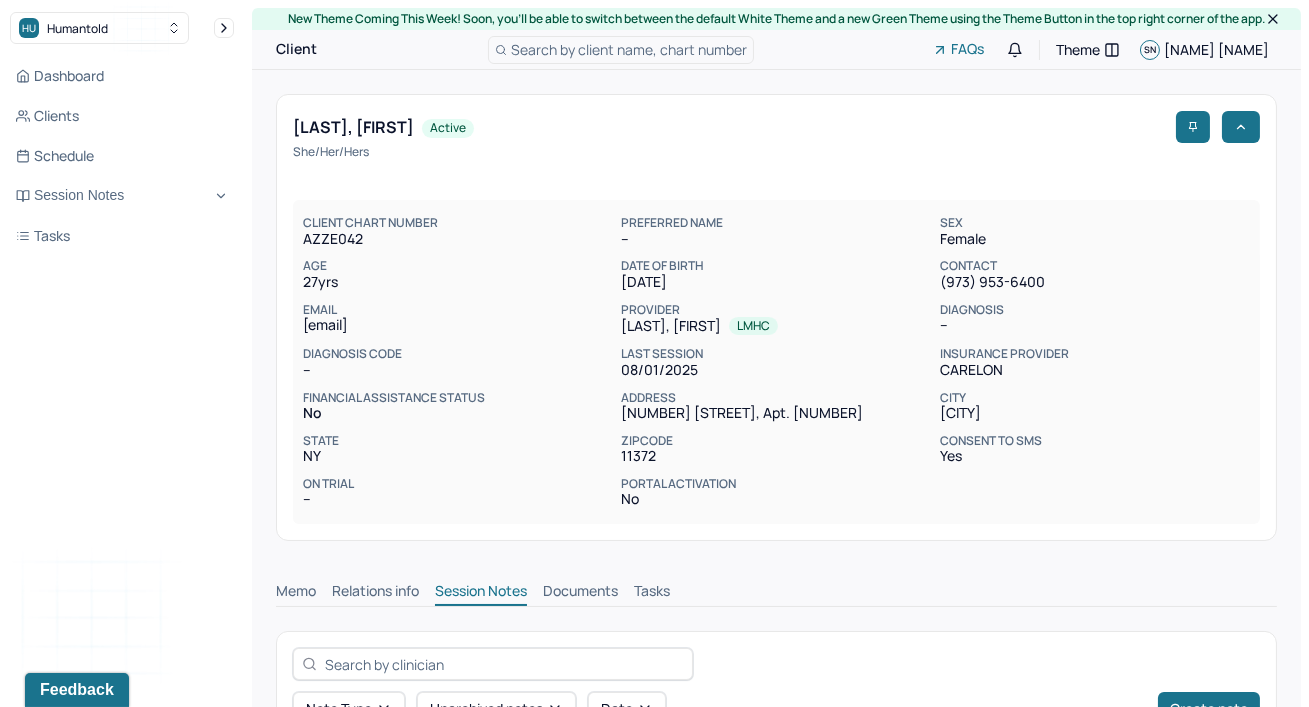 click on "[LAST], [FIRST] [MIDDLE] active she/her/hers CLIENT CHART NUMBER [ID] PREFERRED NAME -- SEX female AGE [AGE]  yrs DATE OF BIRTH [DATE]  CONTACT ([PHONE]) [PHONE]-[PHONE] EMAIL [EMAIL] PROVIDER [LAST], [FIRST] LMHC DIAGNOSIS -- DIAGNOSIS CODE -- LAST SESSION [DATE] insurance provider [PROVIDER] FINANCIAL ASSISTANCE STATUS no Address [NUMBER] [STREET], Apt. [APT] City [CITY] State [STATE] Zipcode [ZIPCODE] Consent to Sms Yes On Trial -- Portal Activation No" at bounding box center [776, 317] 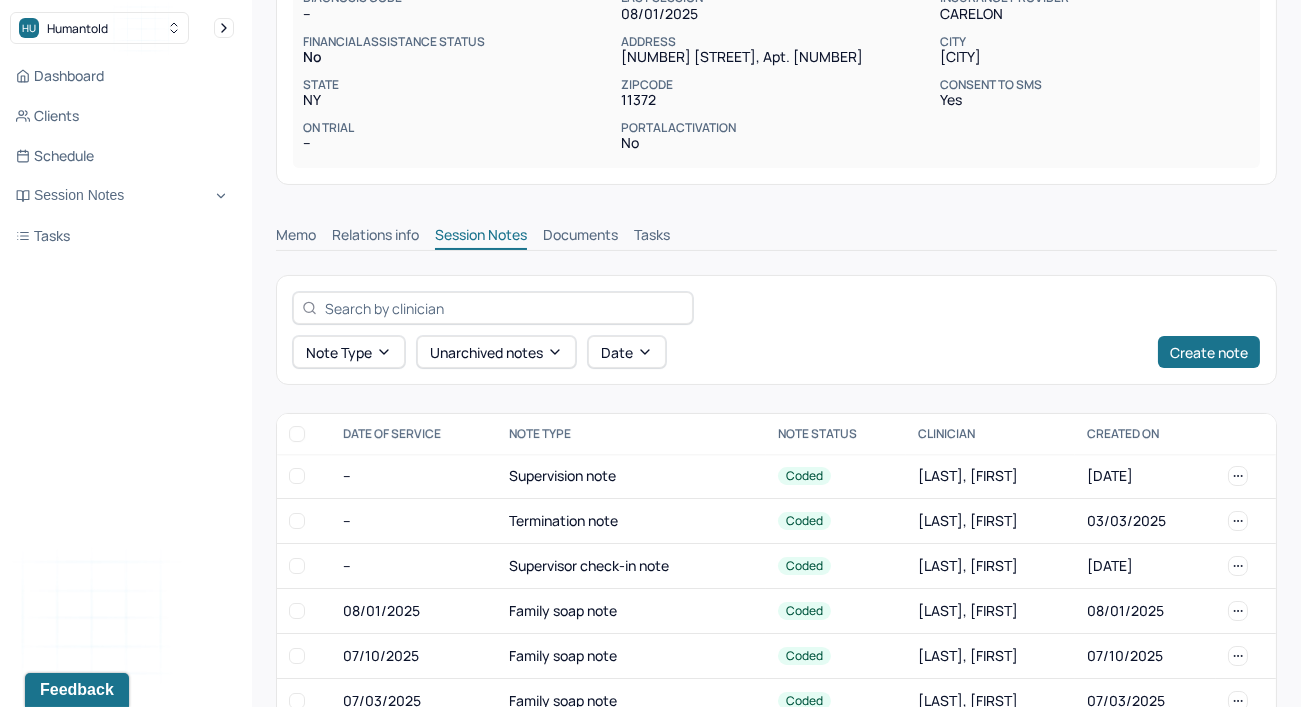 scroll, scrollTop: 363, scrollLeft: 0, axis: vertical 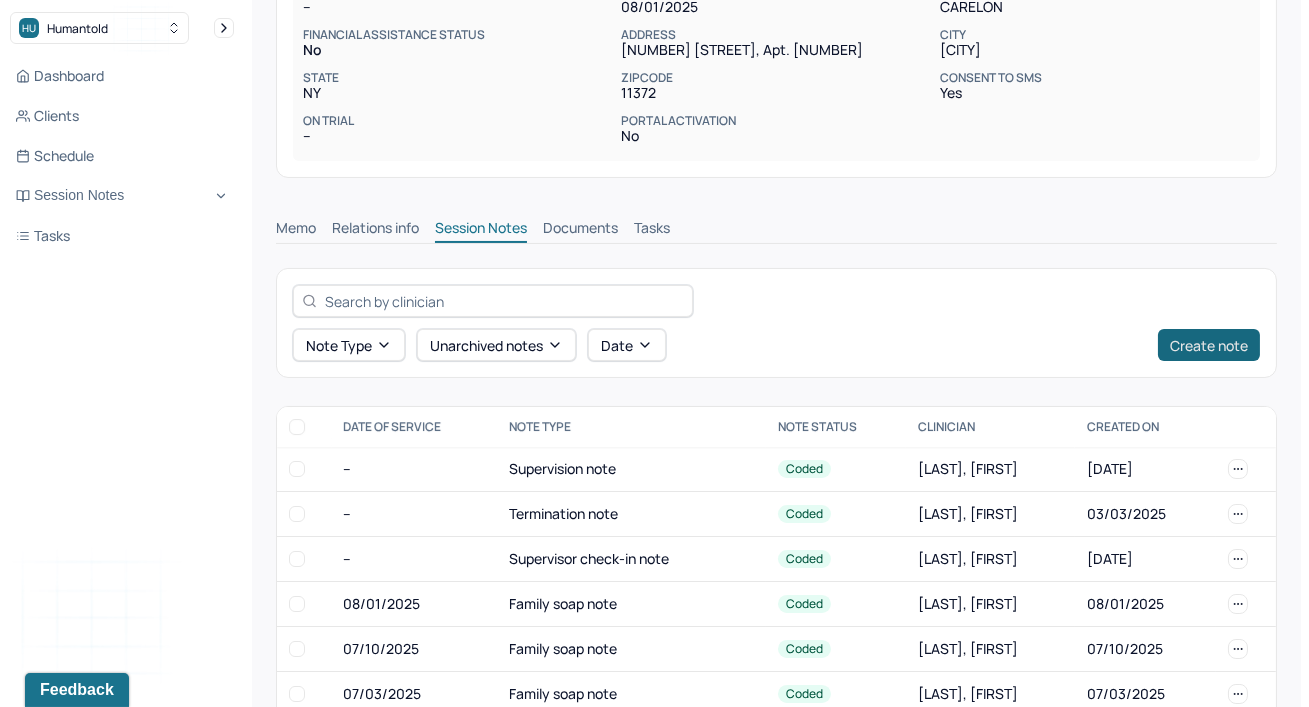 click on "Create note" at bounding box center (1209, 345) 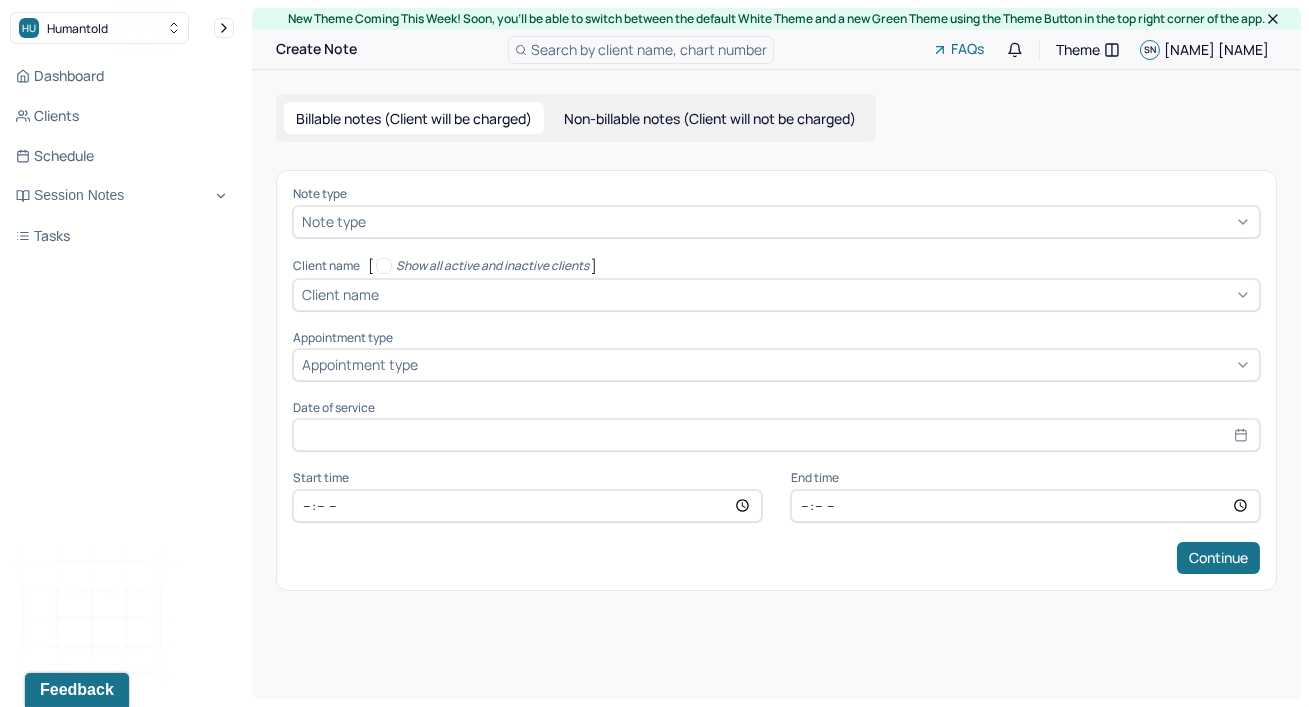 scroll, scrollTop: 0, scrollLeft: 0, axis: both 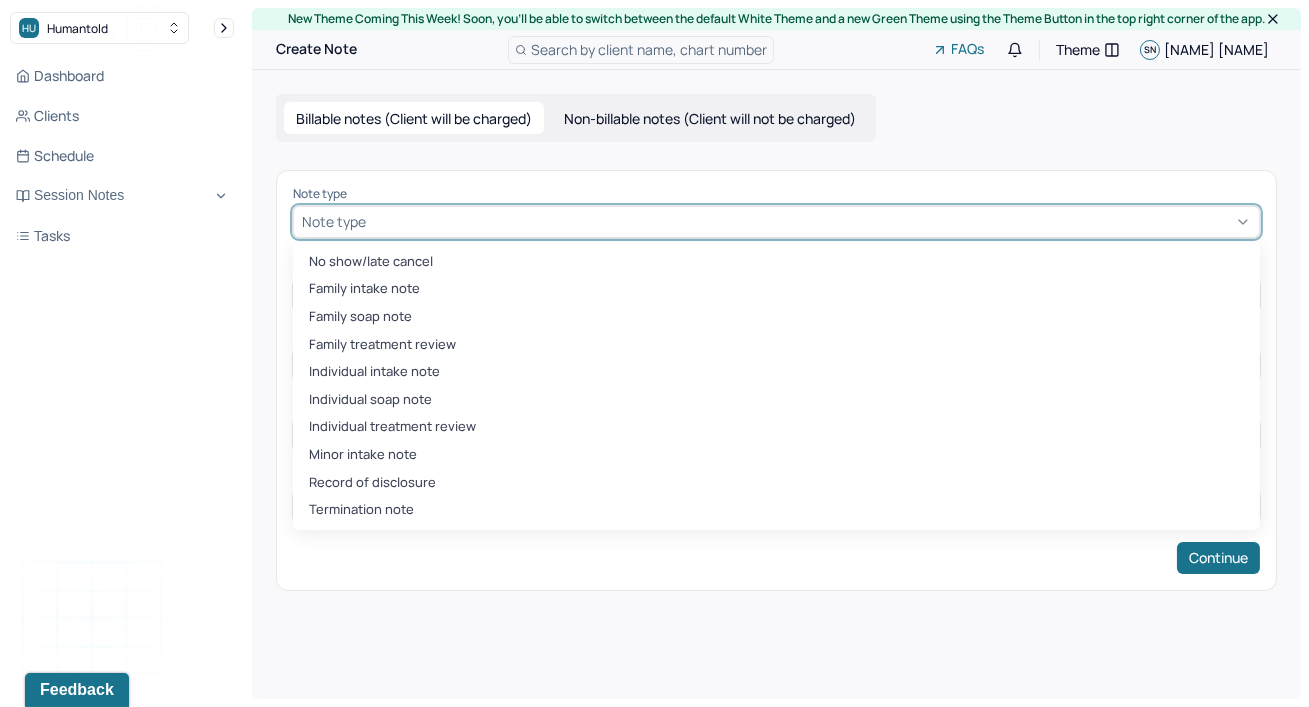 click at bounding box center [810, 221] 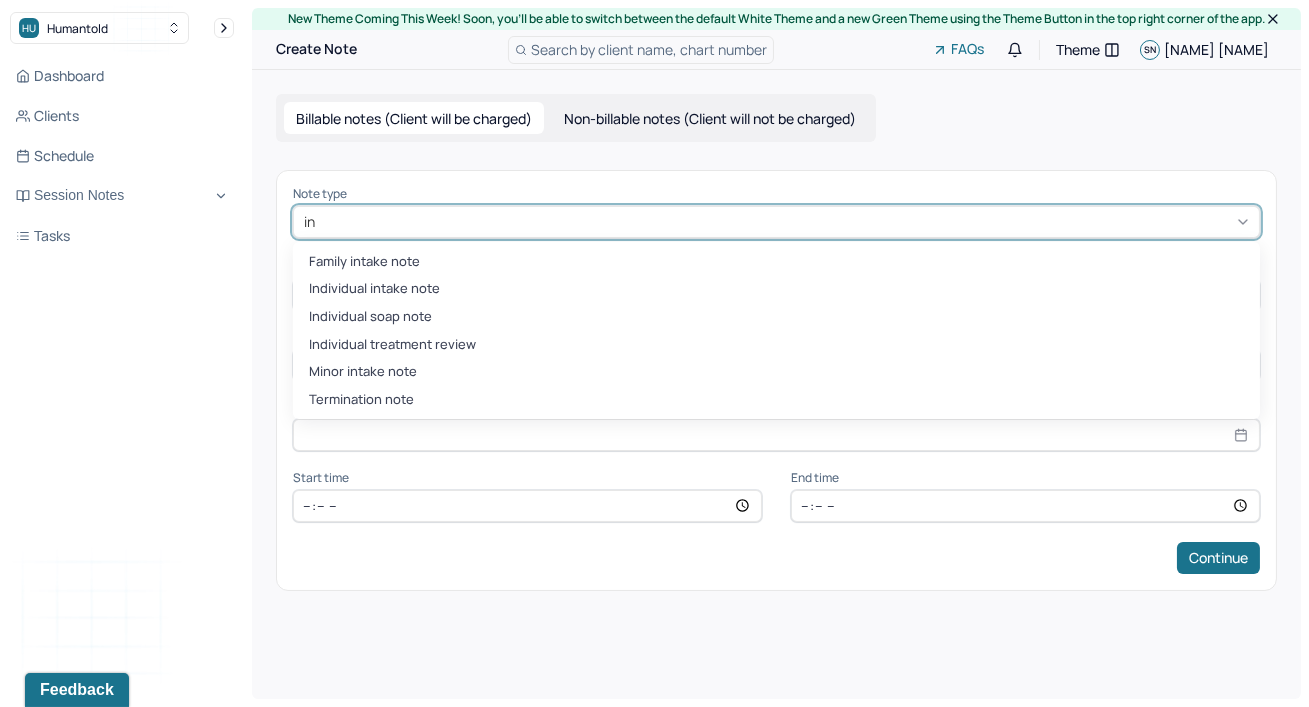 type on "ind" 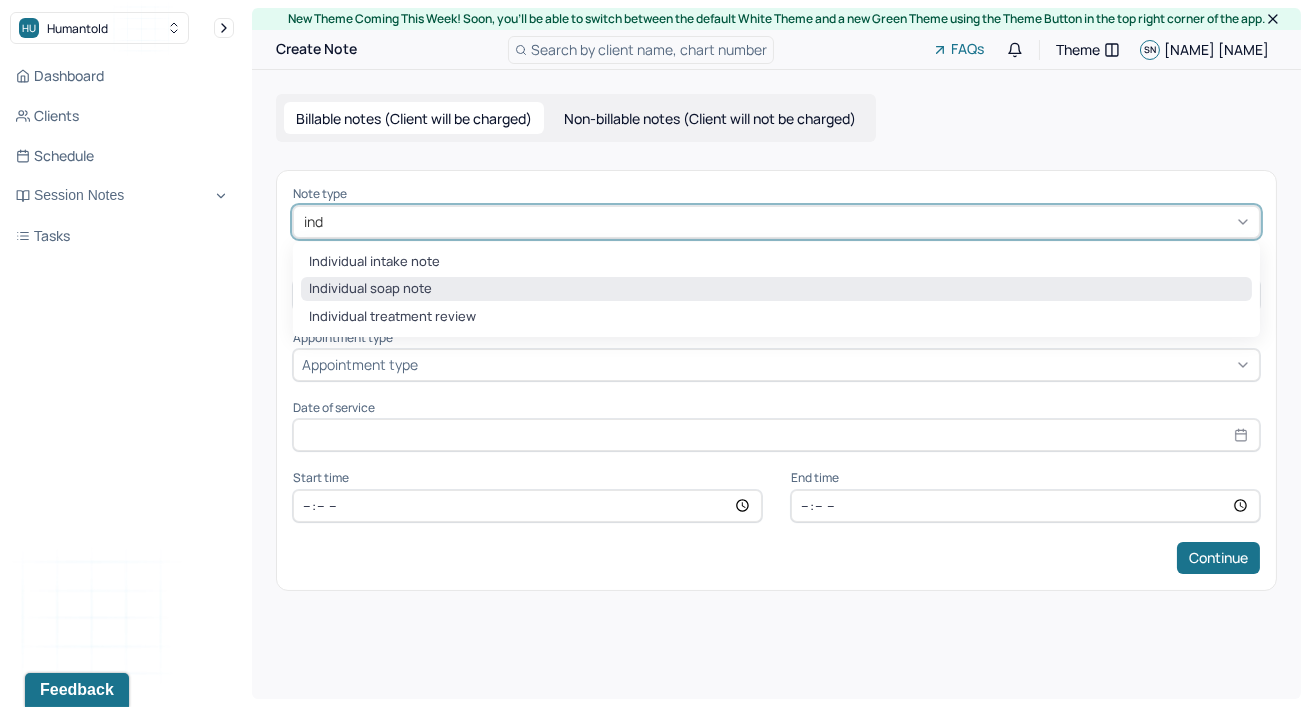 click on "Individual soap note" at bounding box center (776, 289) 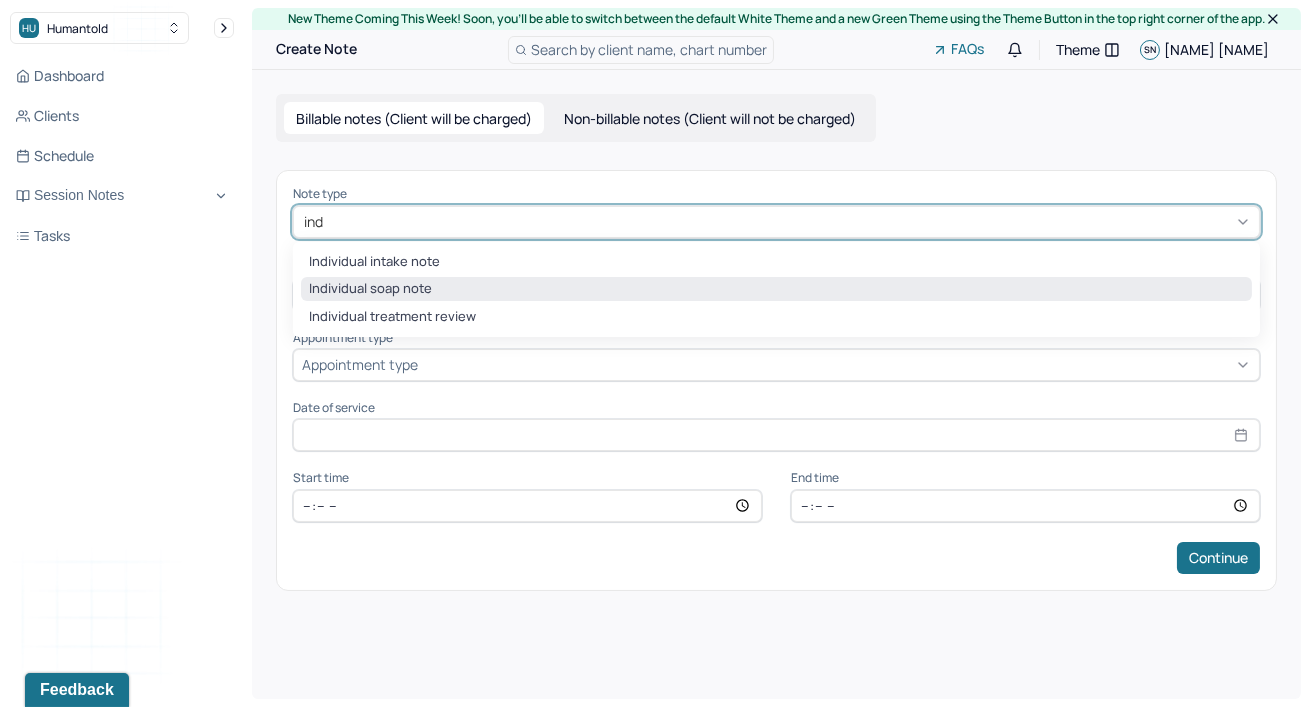 type 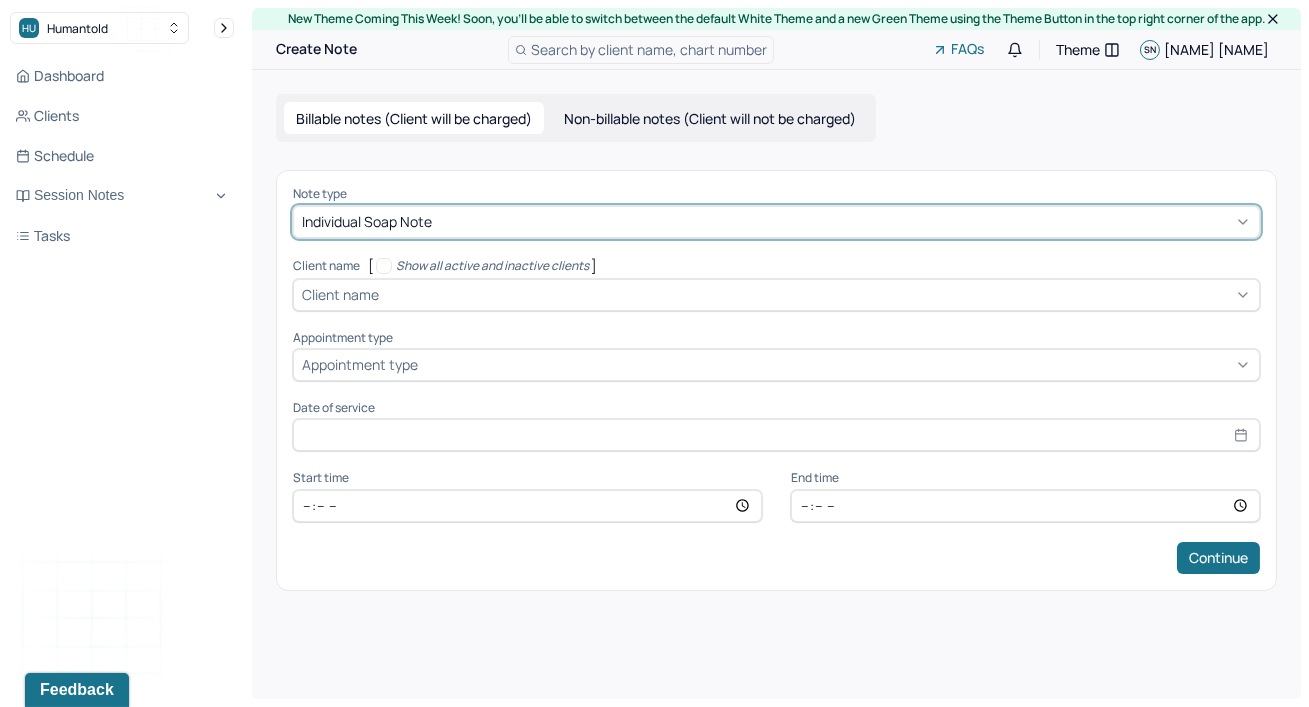click on "Client name" at bounding box center [776, 295] 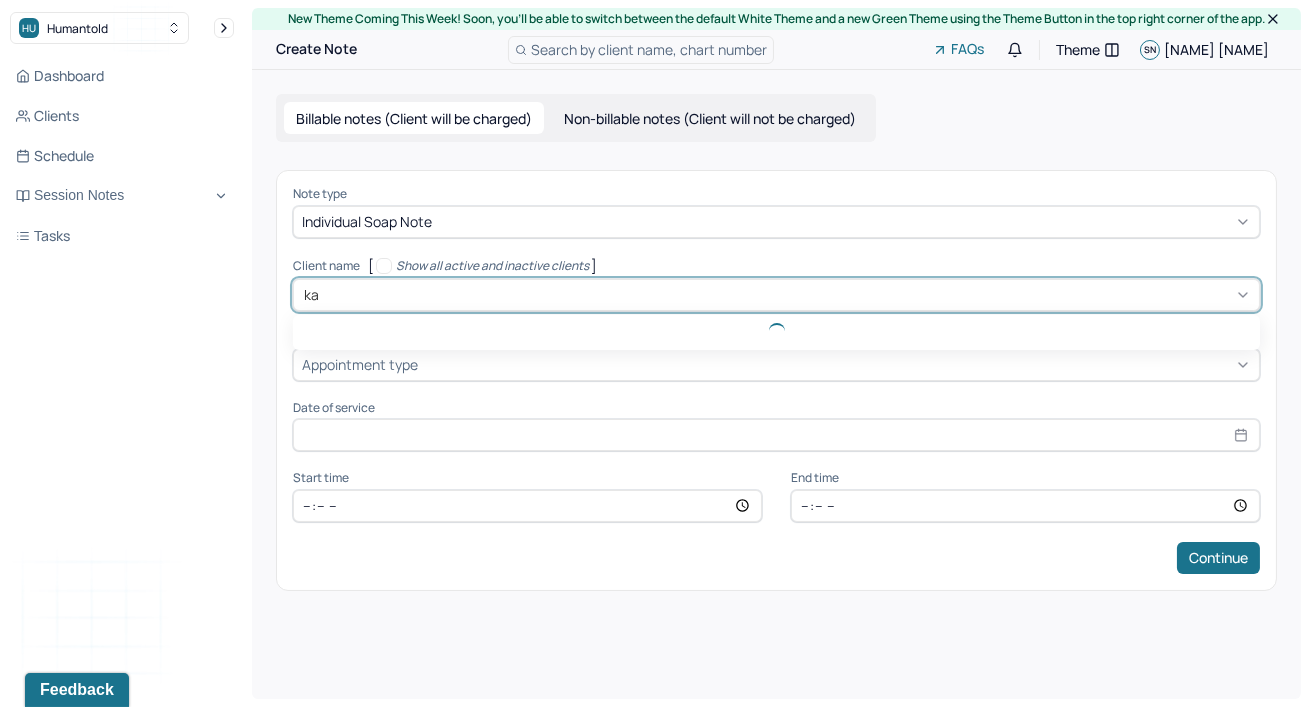 type on "[NAME]" 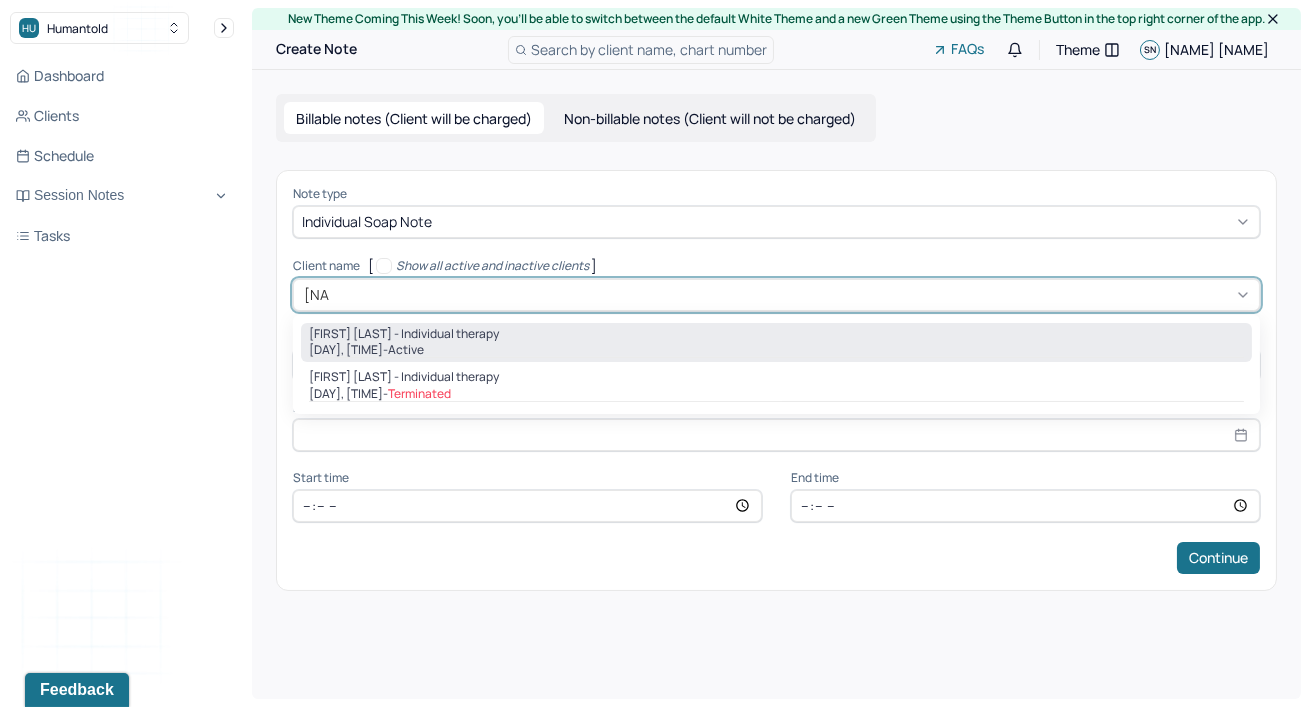 click on "[FIRST] [LAST] - Individual therapy" at bounding box center (404, 334) 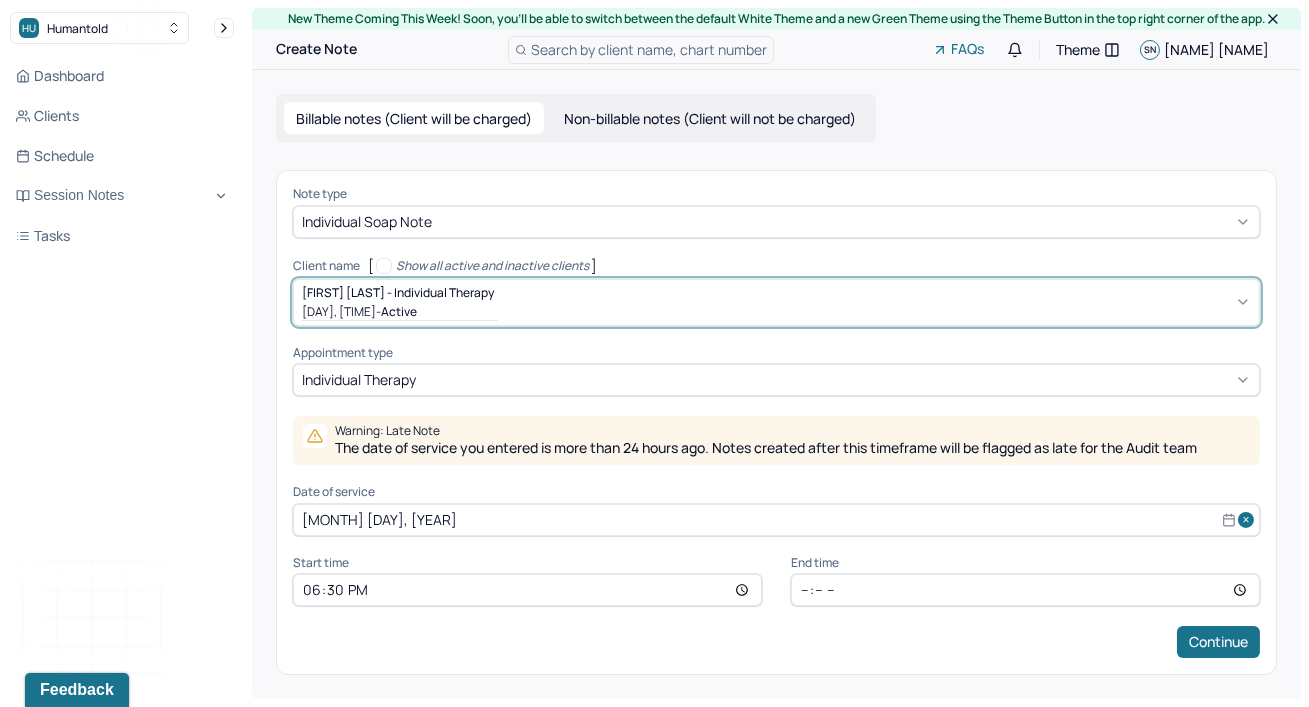 click on "[MONTH] [DAY], [YEAR]" at bounding box center (776, 520) 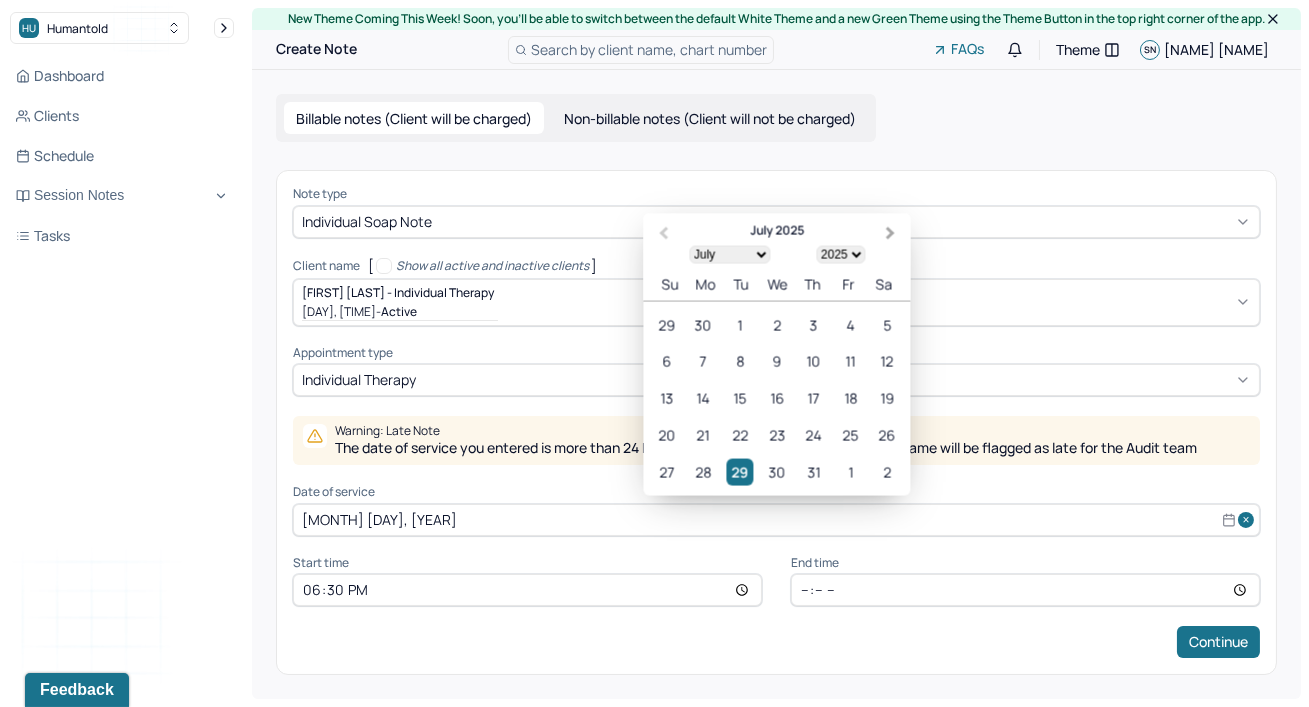 click on "Next Month" at bounding box center [891, 233] 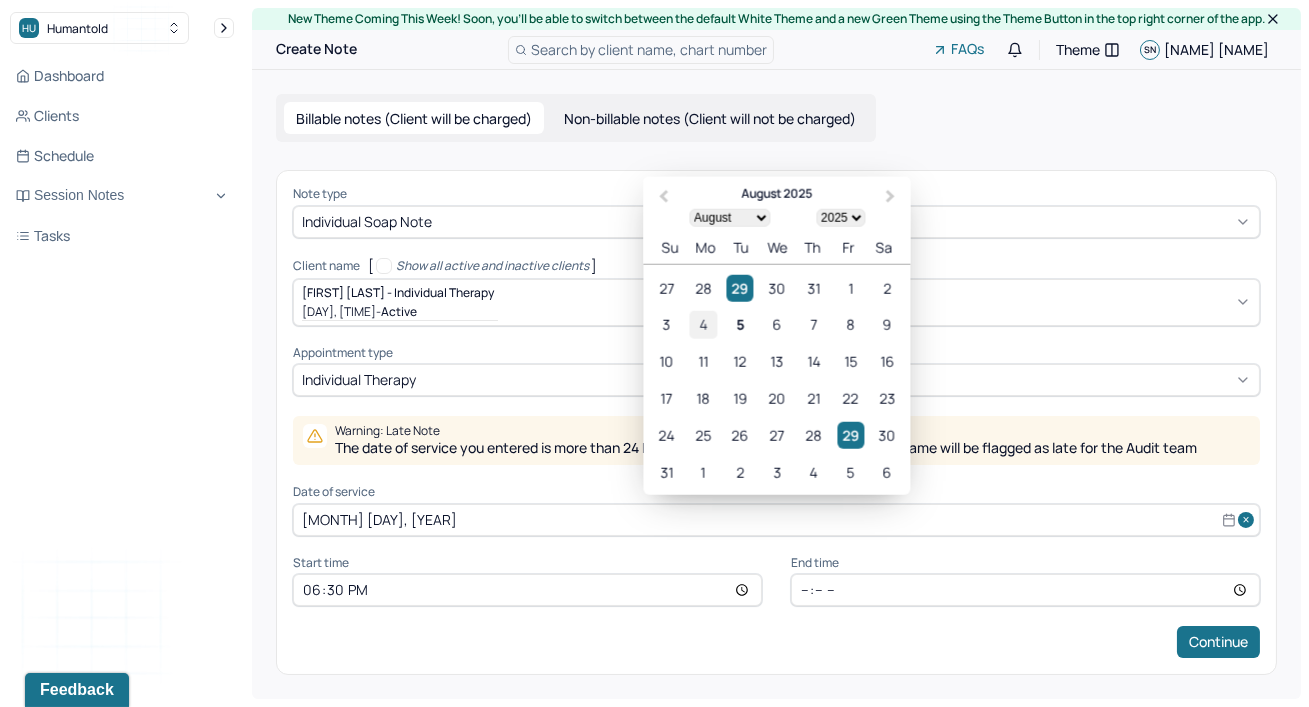 click on "4" at bounding box center (703, 324) 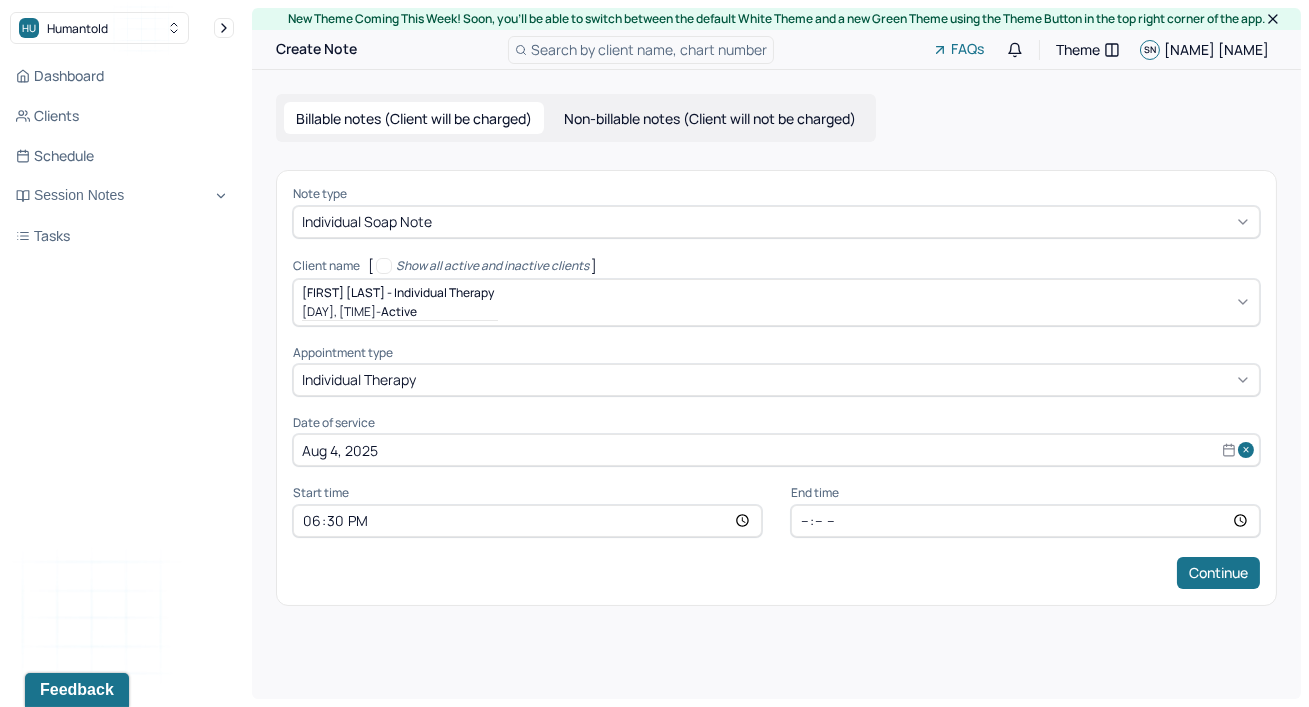 click on "18:30" at bounding box center (527, 521) 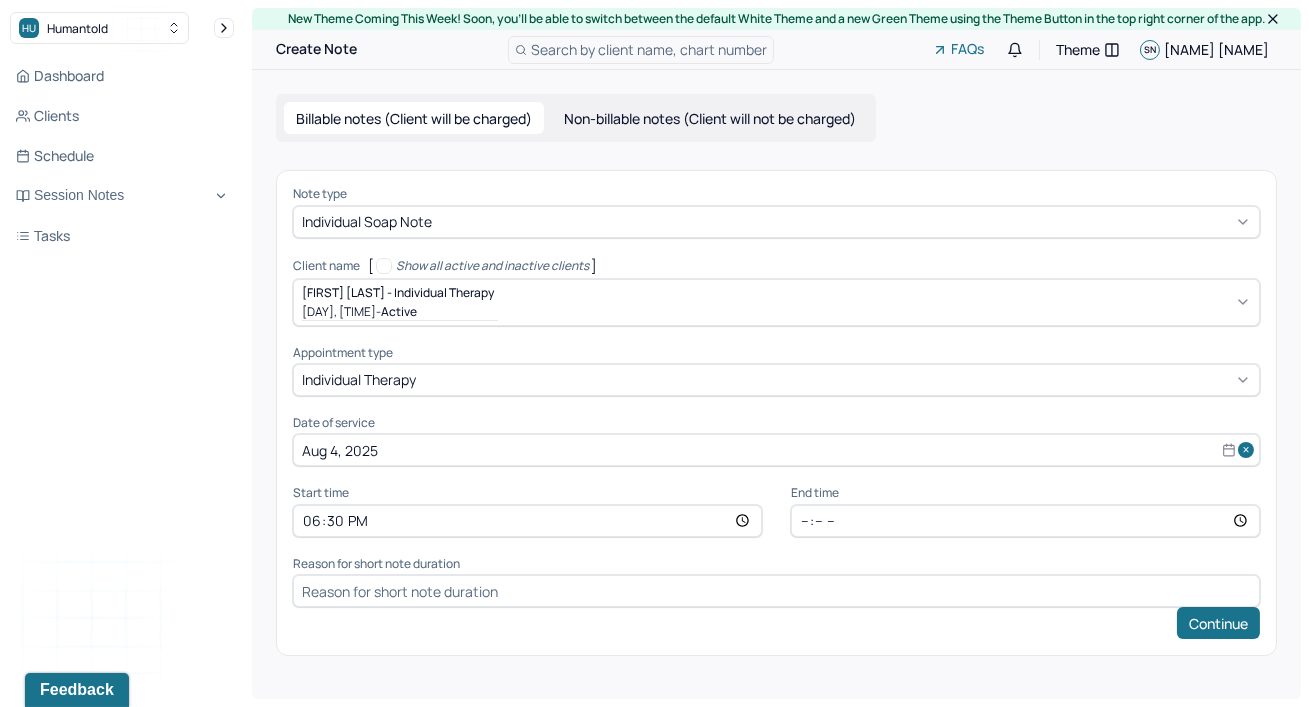 type on "19:00" 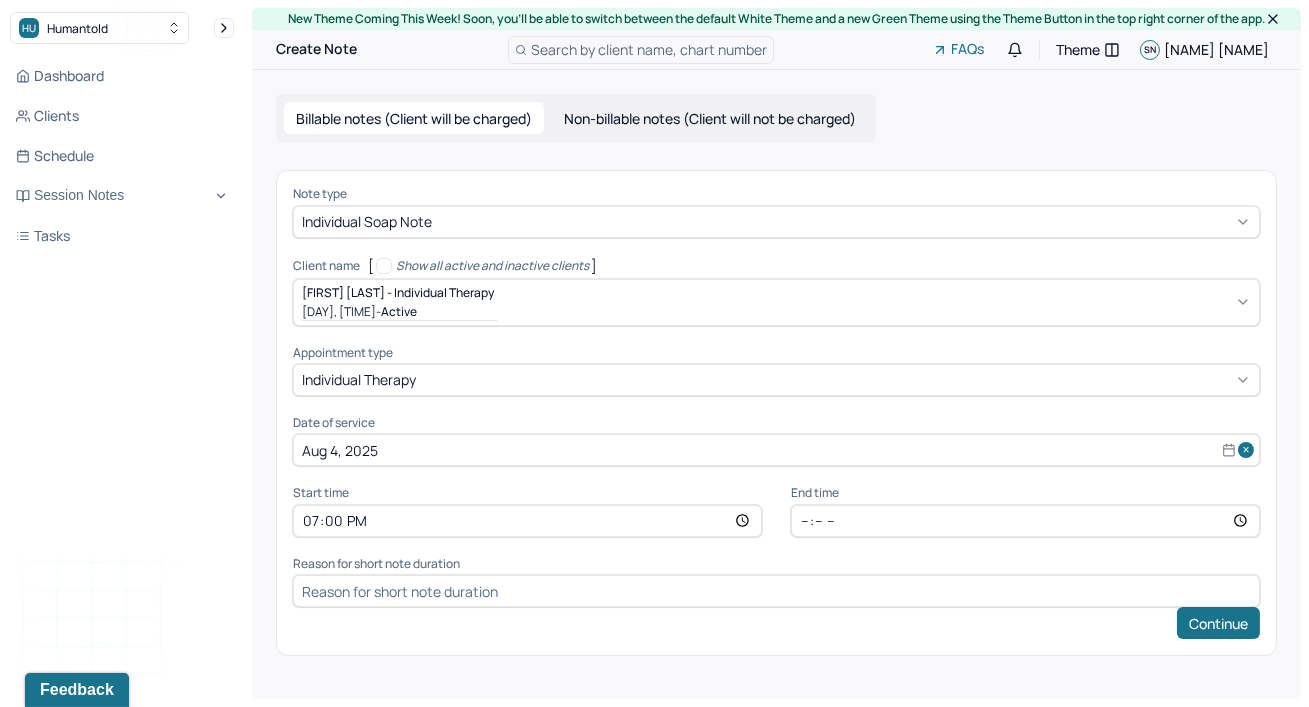 click on "[TIME]" at bounding box center [1025, 521] 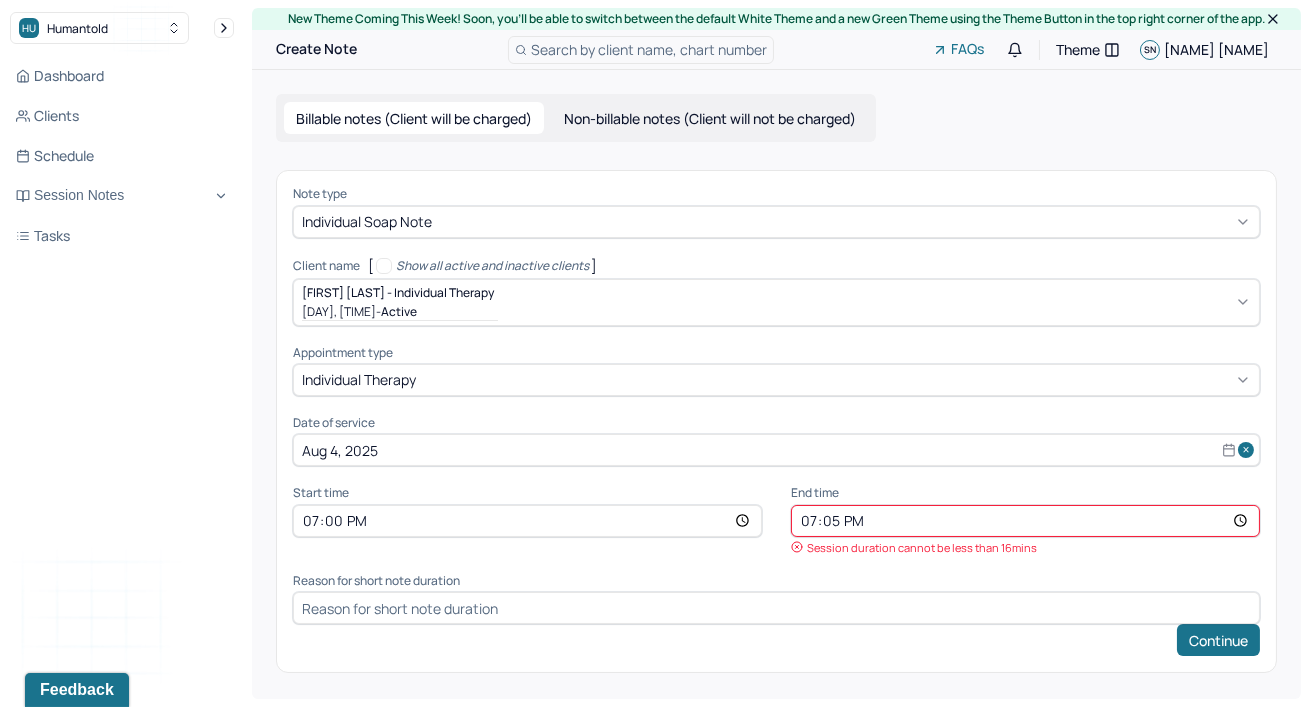 type on "19:55" 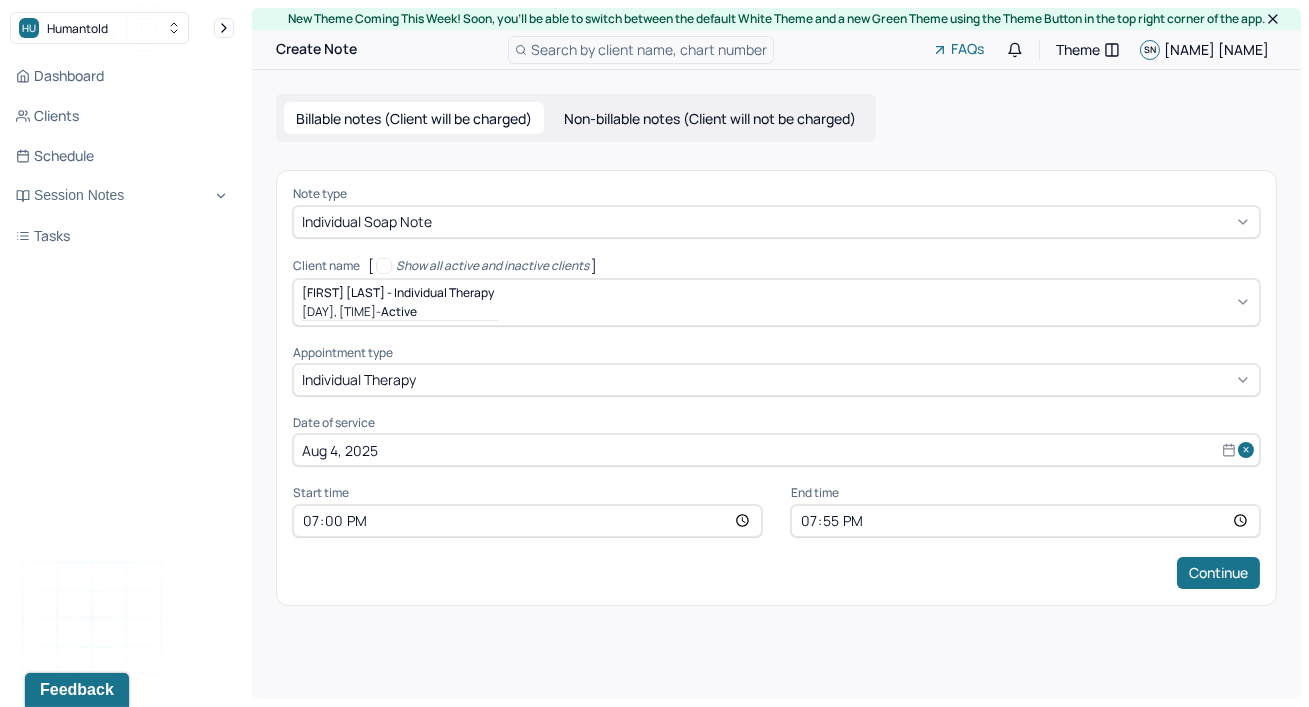 click on "Note type Individual soap note Client name [ Show all active and inactive clients ] [FIRST] [LAST] - Individual therapy [DAY], [TIME]  -  active Supervisee name [NAME] Appointment type individual therapy Date of service [DATE] Start time [TIME] End time [TIME] Continue" at bounding box center [776, 387] 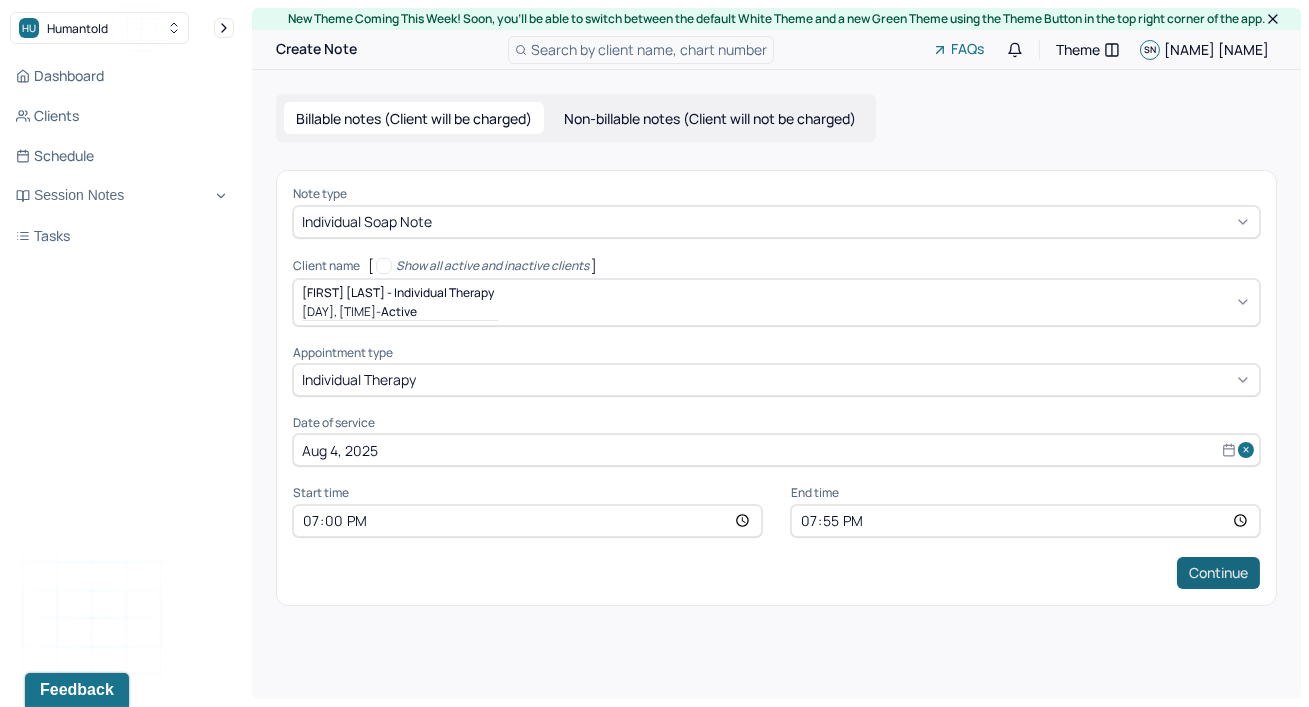 click on "Continue" at bounding box center (1218, 573) 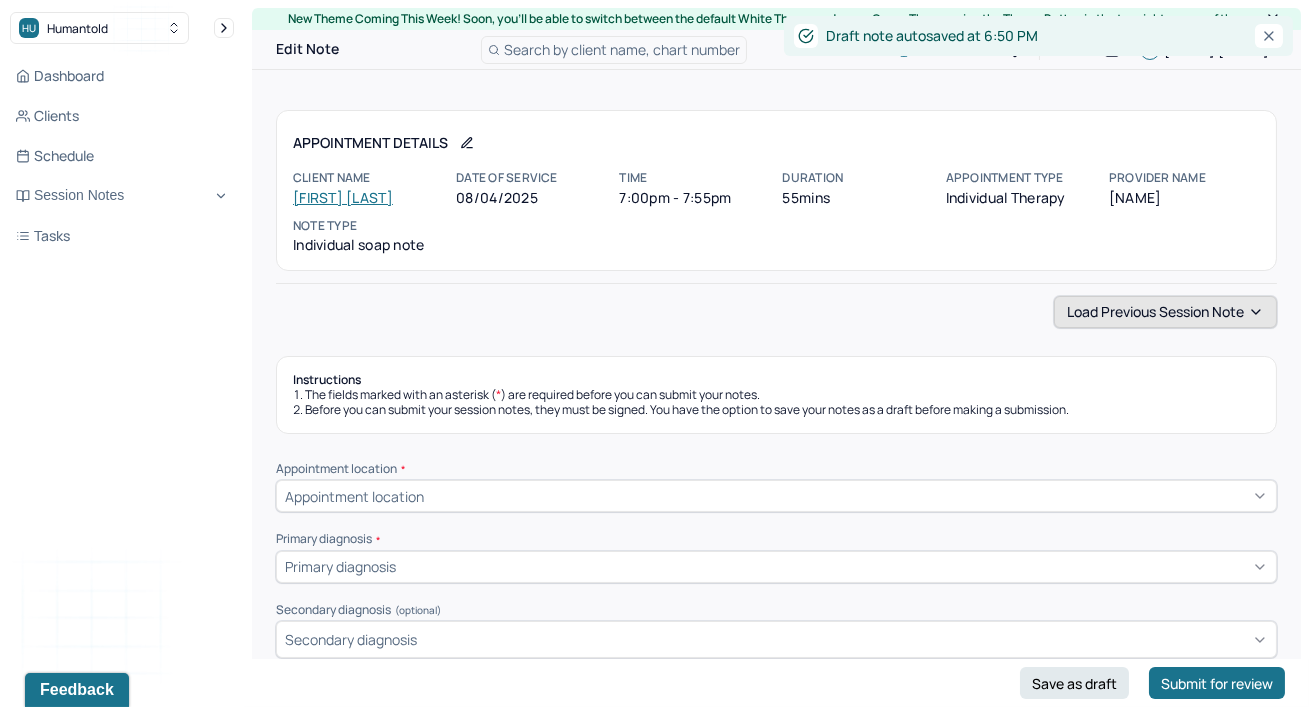 click on "Load previous session note" at bounding box center [1165, 312] 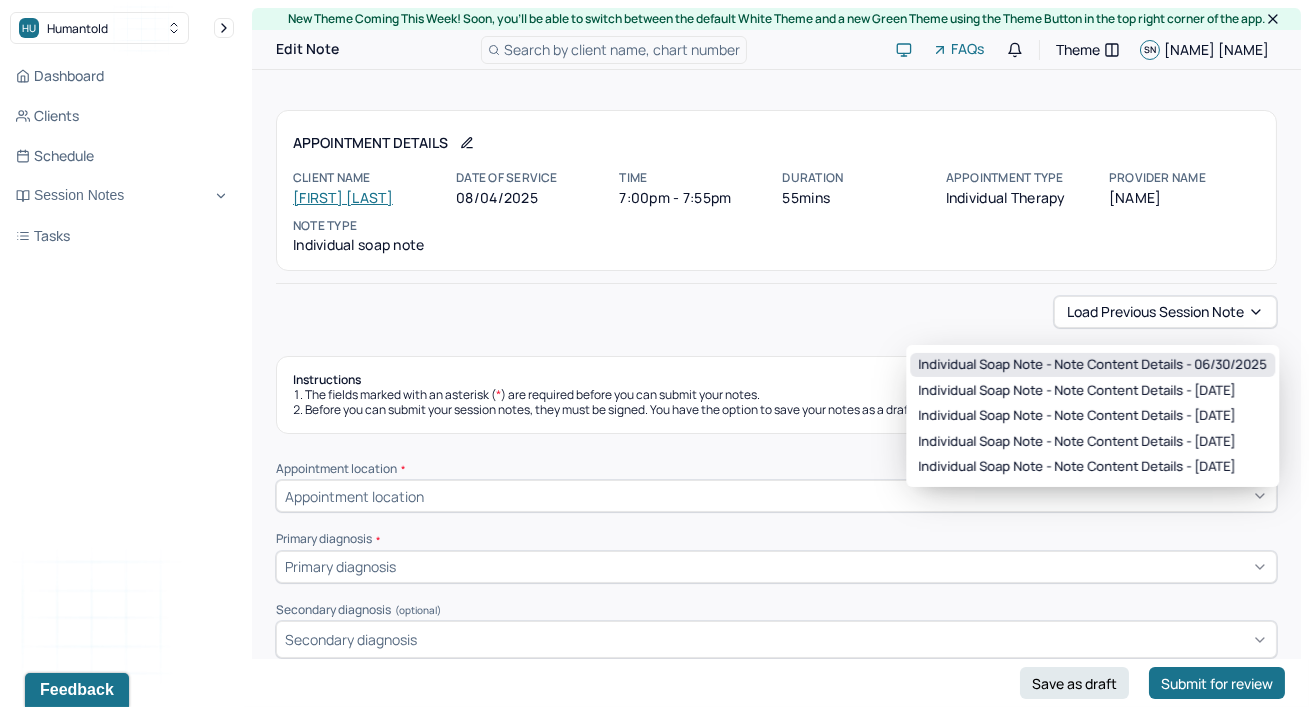 click on "Individual soap note   - Note content Details -   [DATE]" at bounding box center (1092, 365) 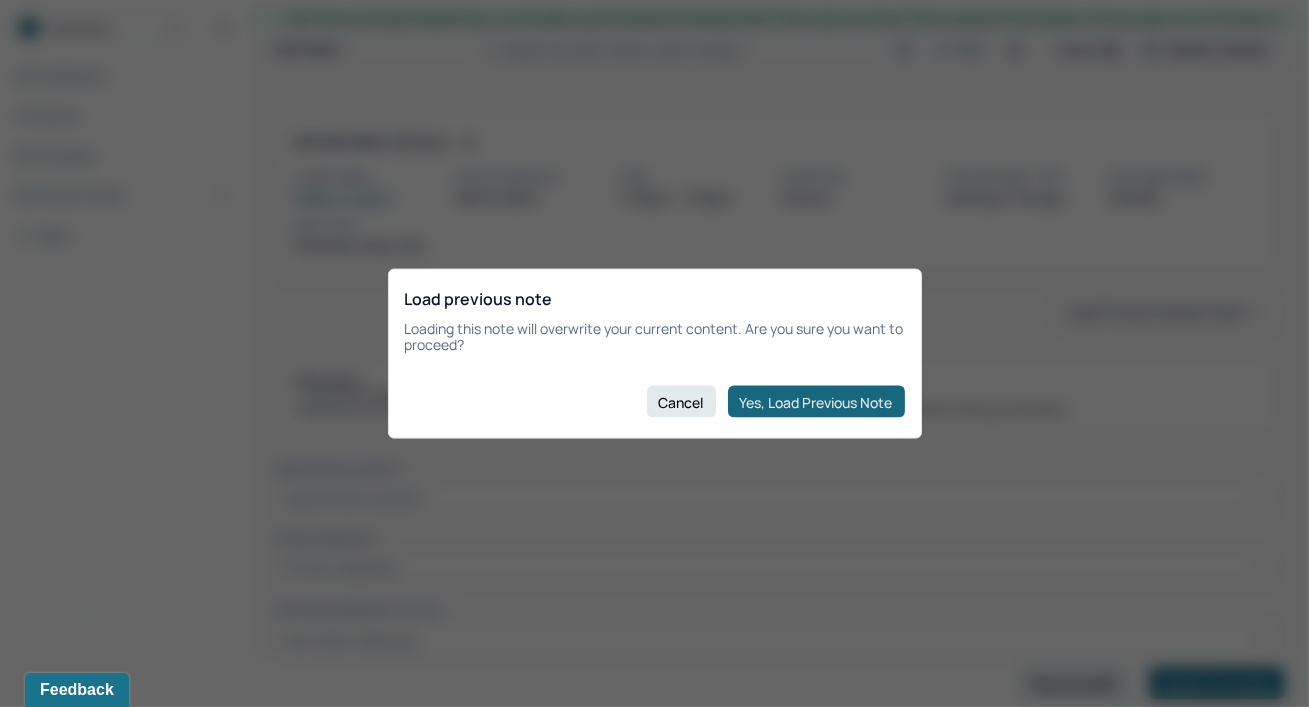 click on "Yes, Load Previous Note" at bounding box center (816, 402) 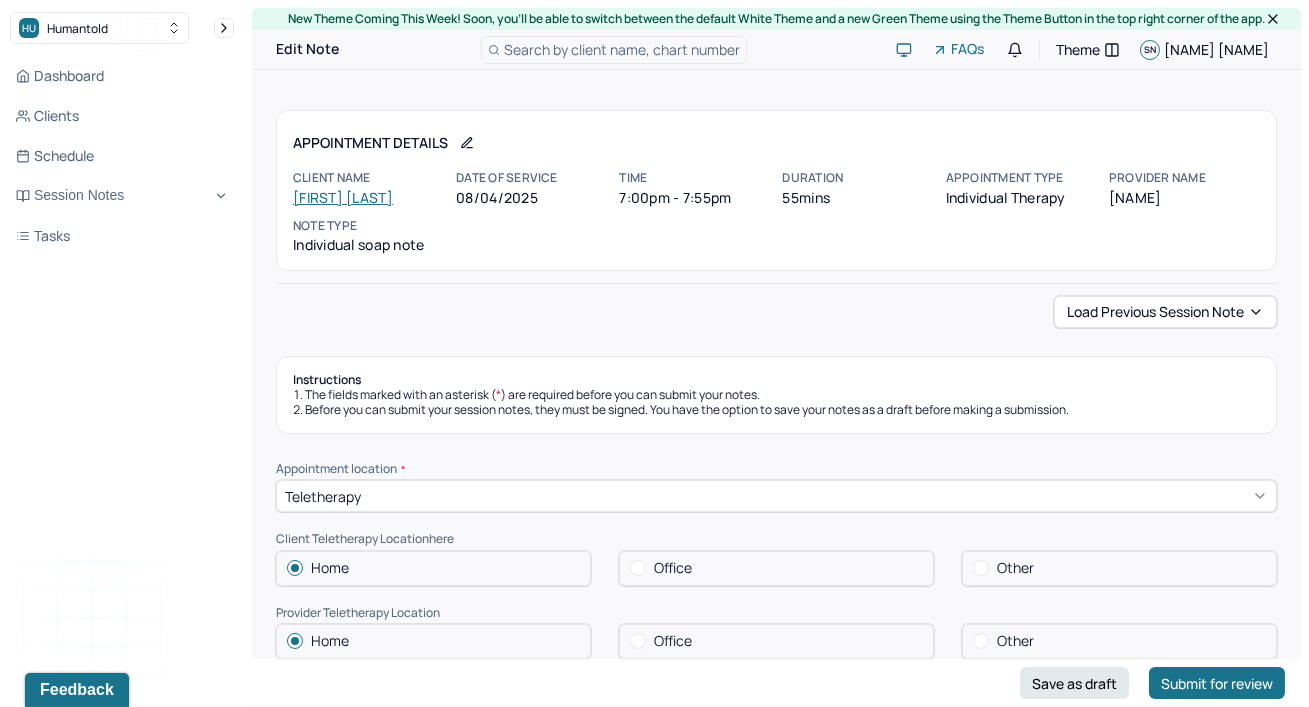 click on "The fields marked with an asterisk ( * ) are required before you can submit your notes." at bounding box center [776, 395] 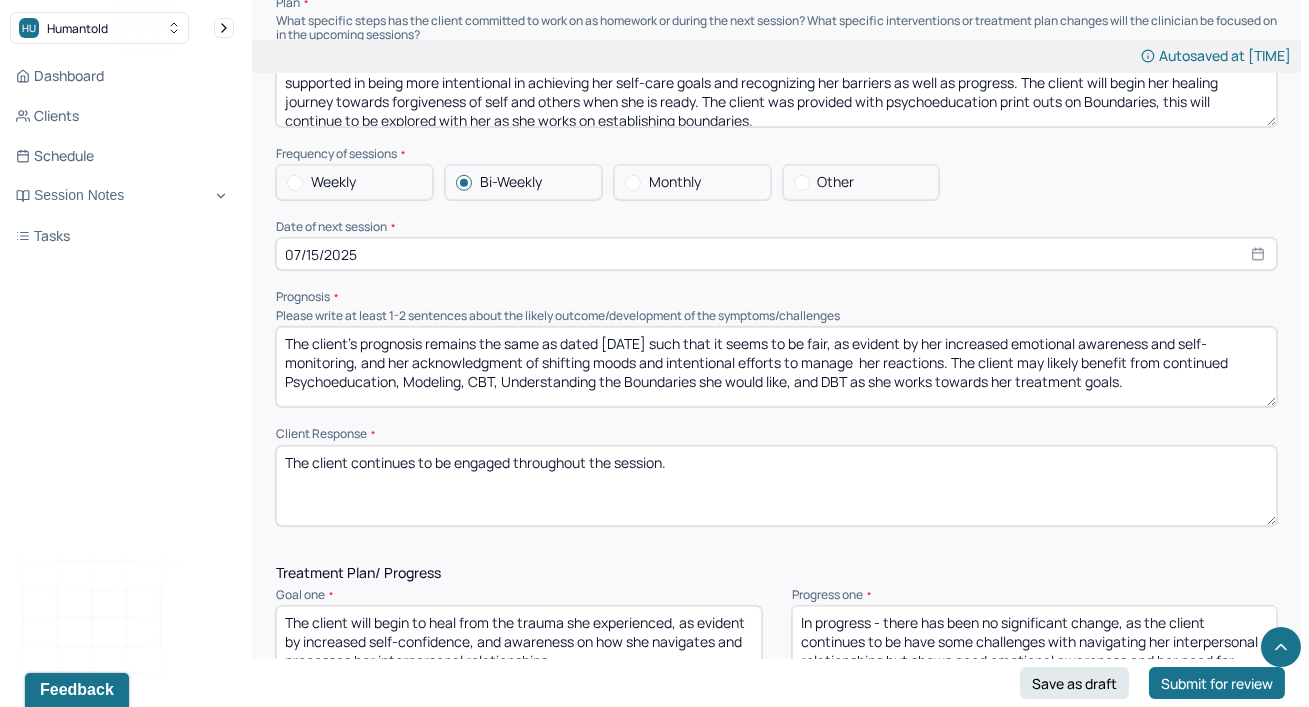 scroll, scrollTop: 2181, scrollLeft: 0, axis: vertical 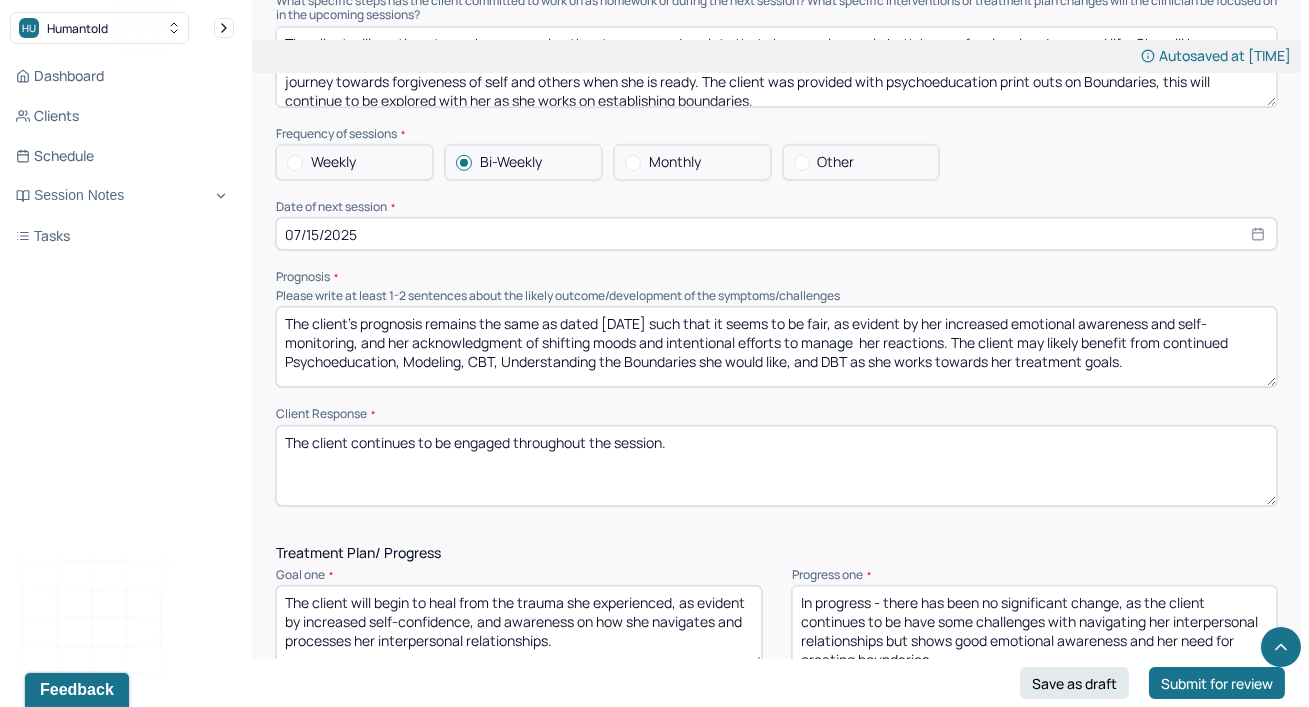 click on "The client’s prognosis remains the same as dated [DATE] such that it seems to be fair, as evident by her increased emotional awareness and self-monitoring, and her acknowledgment of shifting moods and intentional efforts to manage  her reactions. The client may likely benefit from continued Psychoeducation, Modeling, CBT, Understanding the Boundaries she would like, and DBT as she works towards her treatment goals." at bounding box center (776, 347) 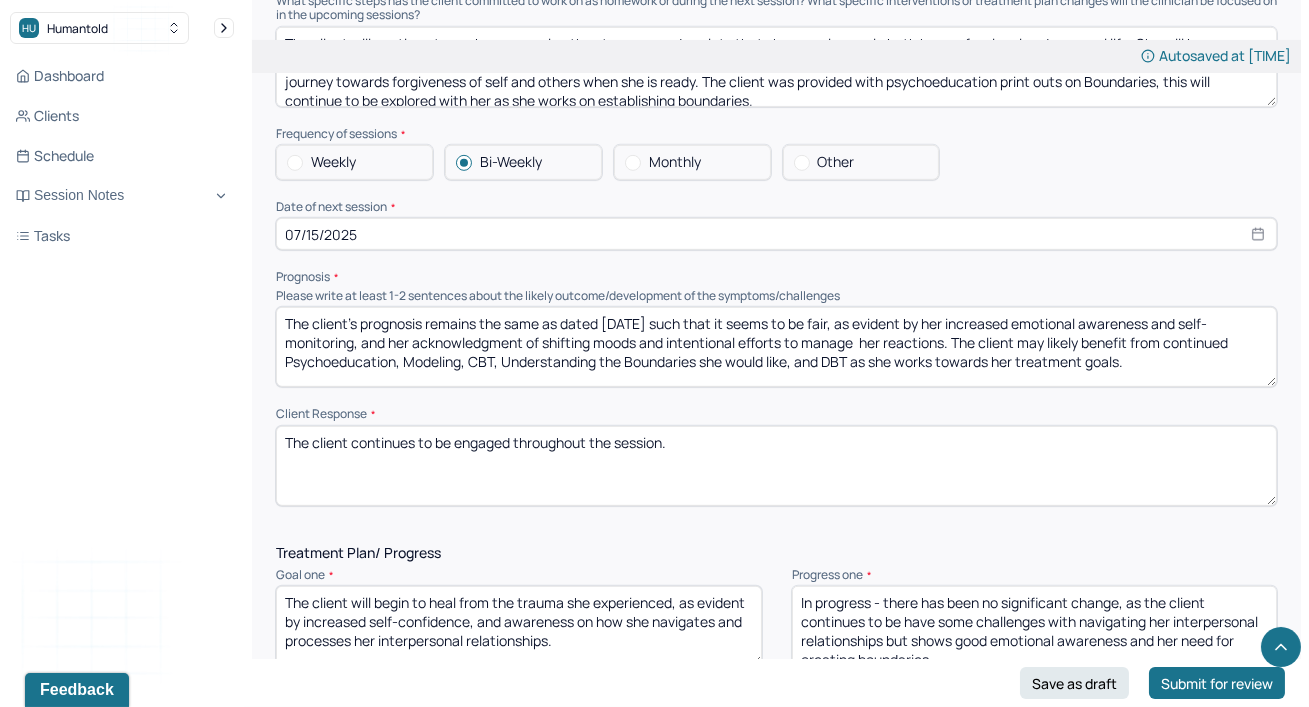 type on "The client’s prognosis remains the same as dated [DATE] such that it seems to be fair, as evident by her increased emotional awareness and self-monitoring, and her acknowledgment of shifting moods and intentional efforts to manage  her reactions. The client may likely benefit from continued Psychoeducation, Modeling, CBT, Understanding the Boundaries she would like, and DBT as she works towards her treatment goals." 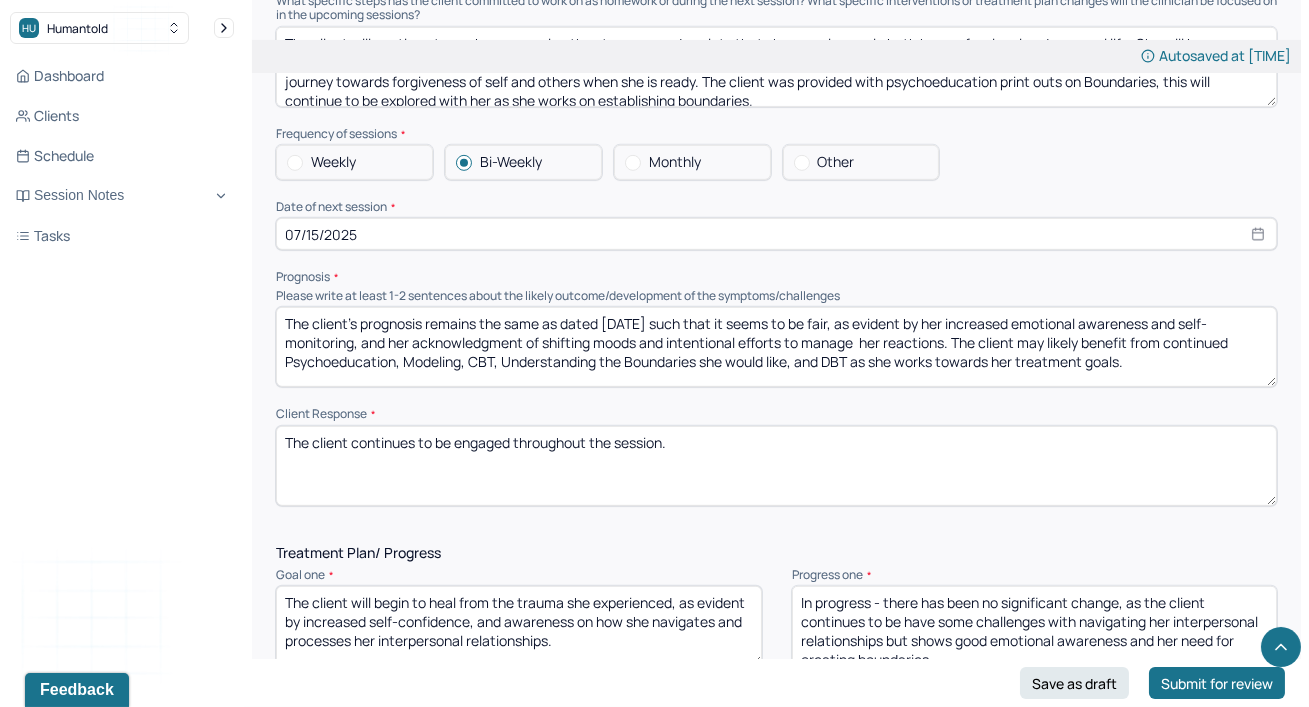 click on "07/15/2025" at bounding box center (776, 234) 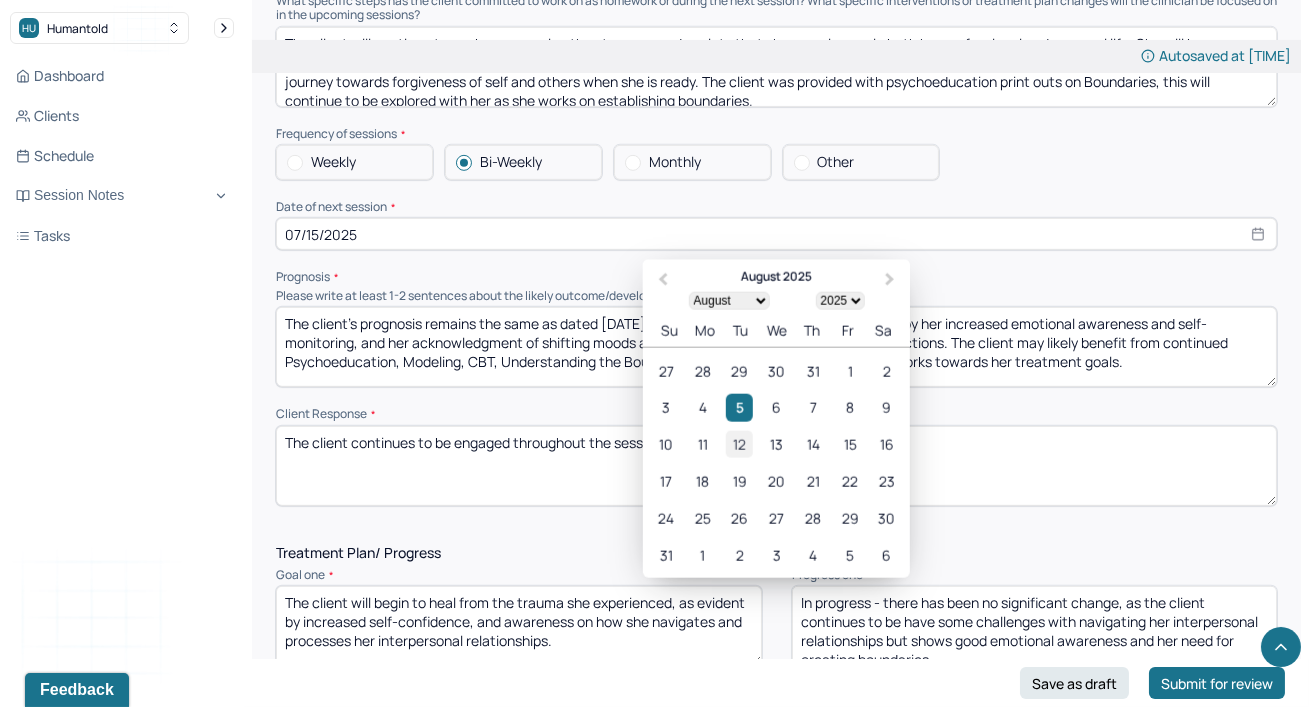 click on "12" at bounding box center [739, 445] 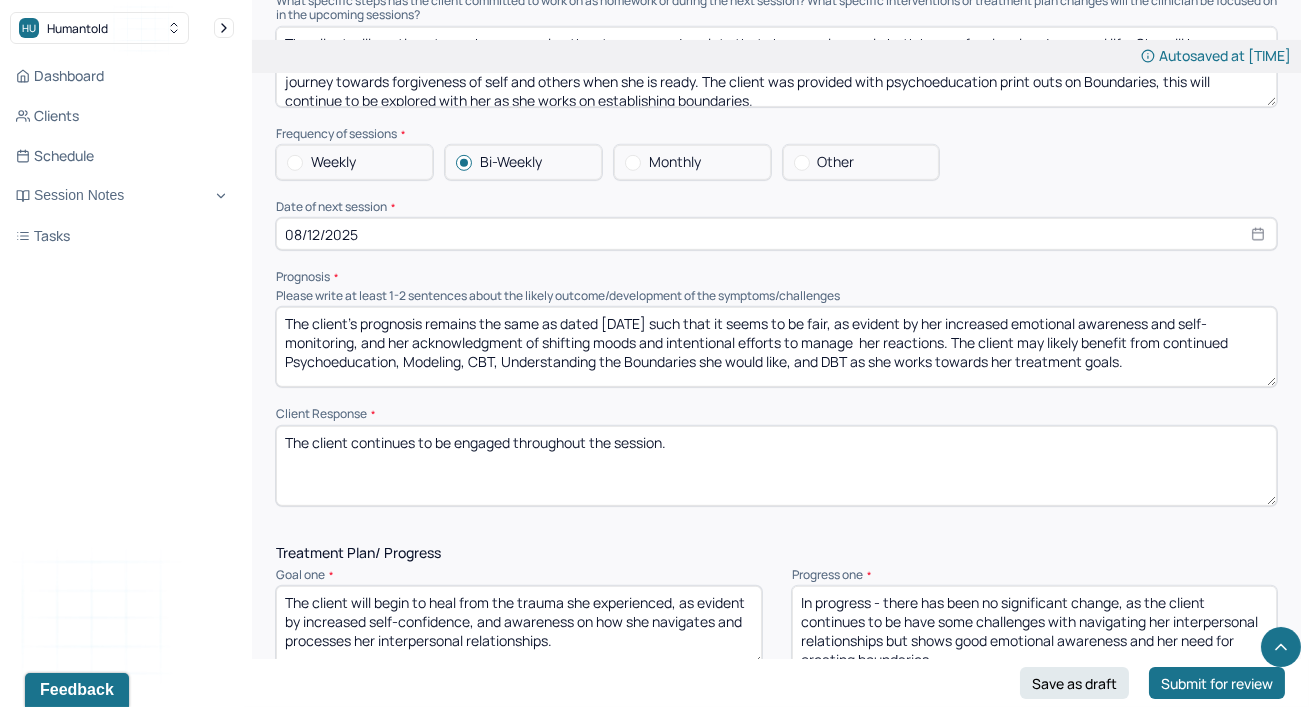 click on "Weekly" at bounding box center (354, 162) 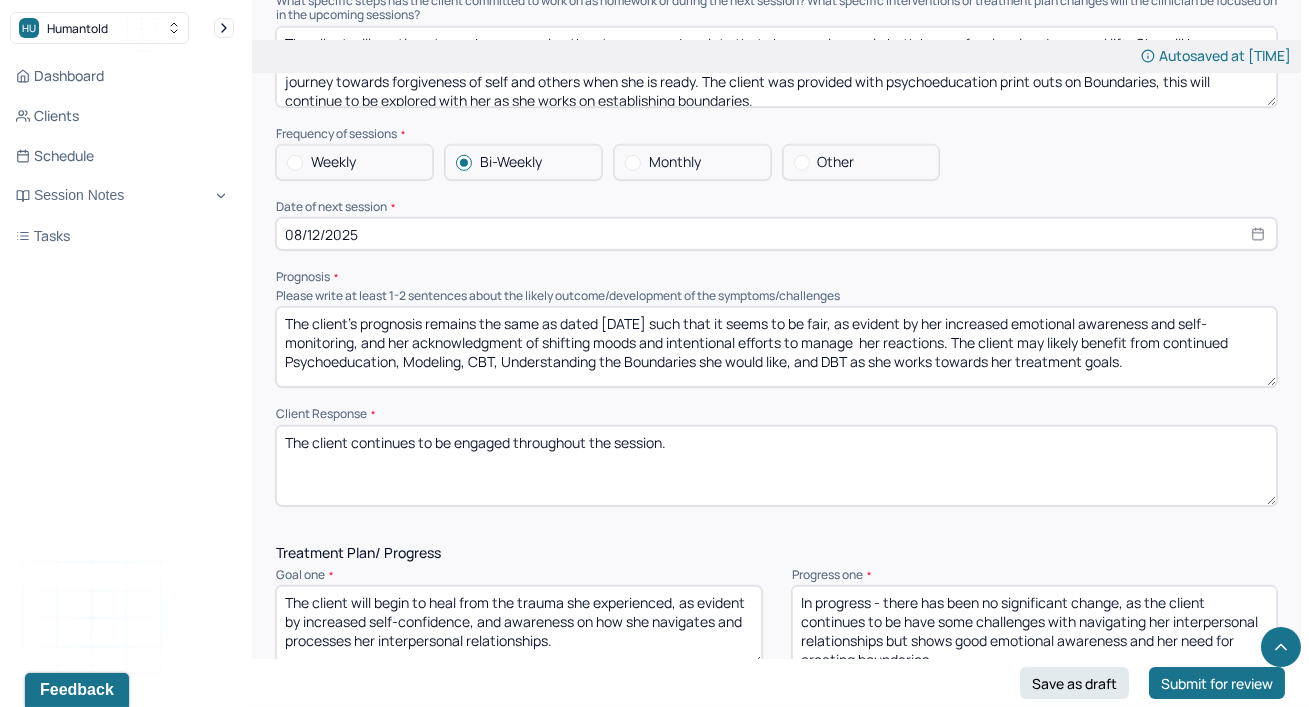 click on "Weekly" at bounding box center (287, 163) 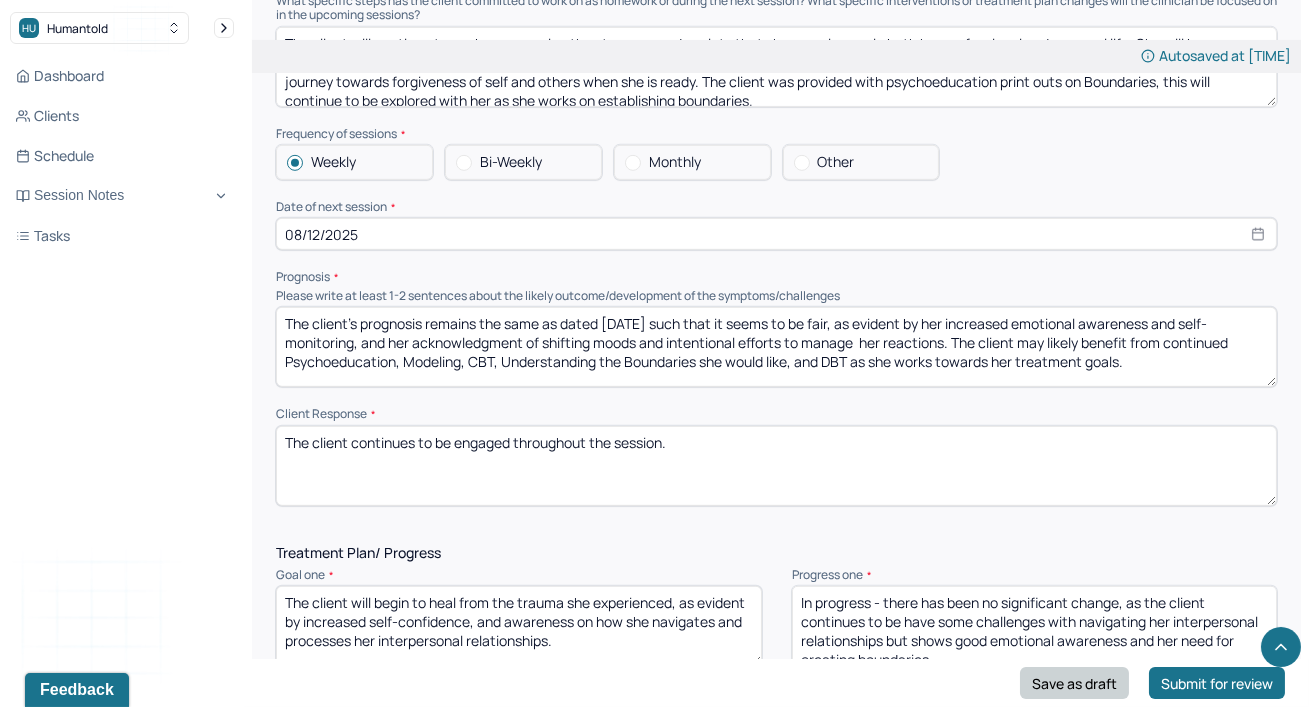 click on "Save as draft" at bounding box center (1074, 683) 